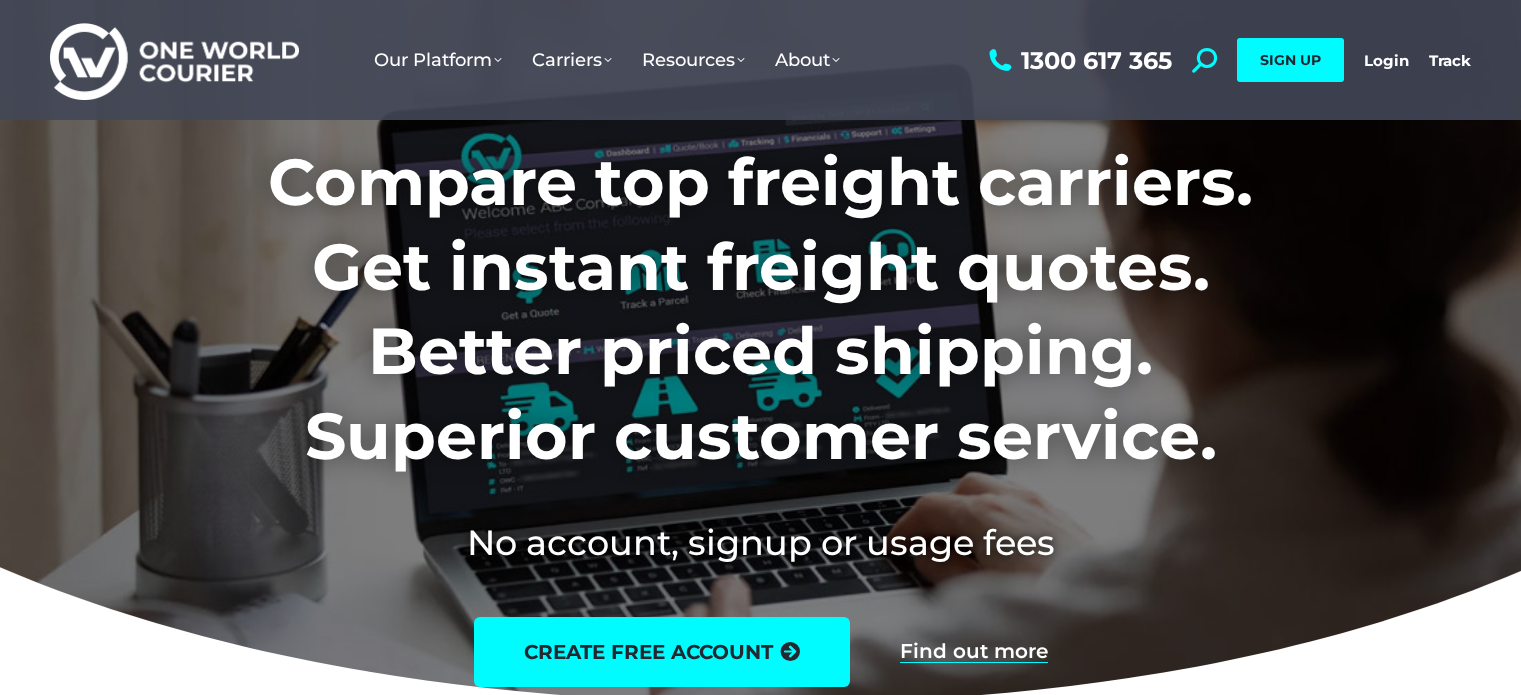 scroll, scrollTop: 0, scrollLeft: 0, axis: both 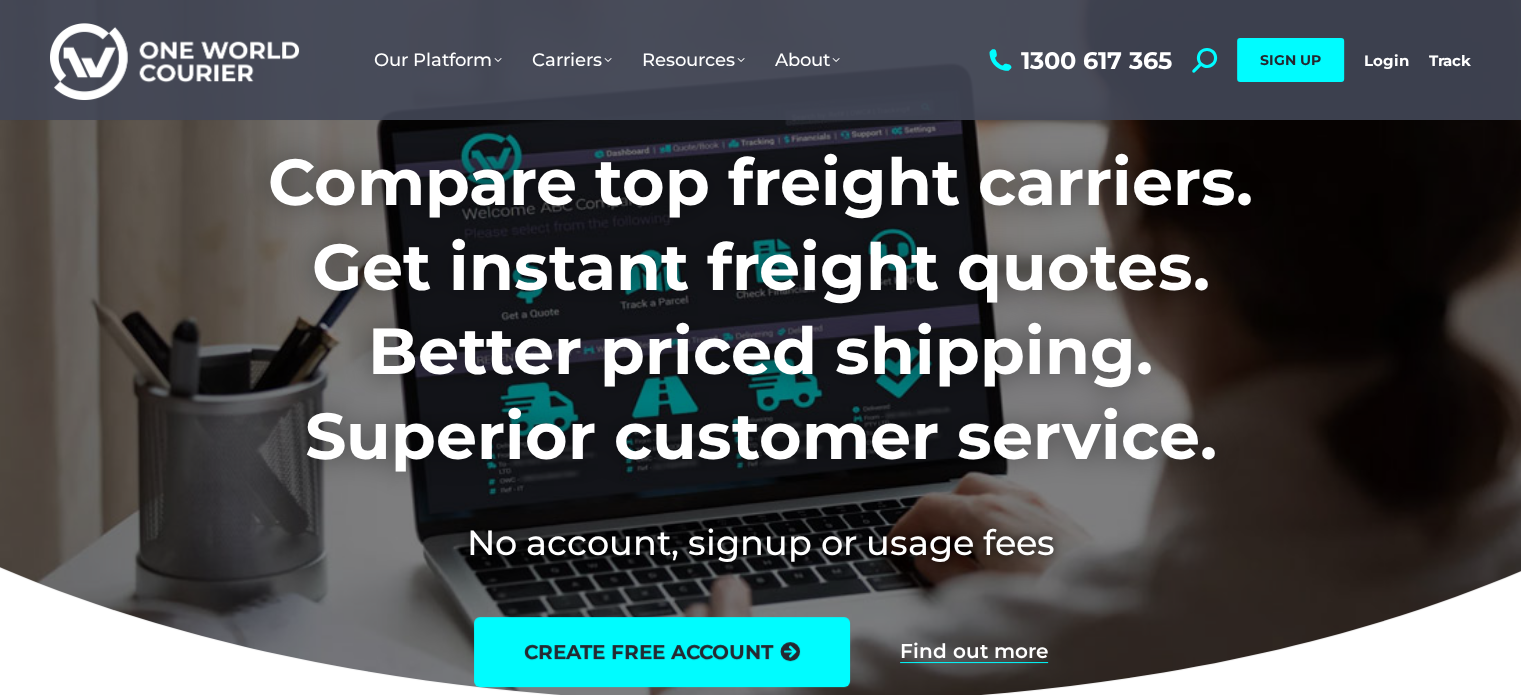 click on "1300 617 365
Search:
***
SIGN UP Login Login Track Track SIGN UP" at bounding box center (1227, 60) 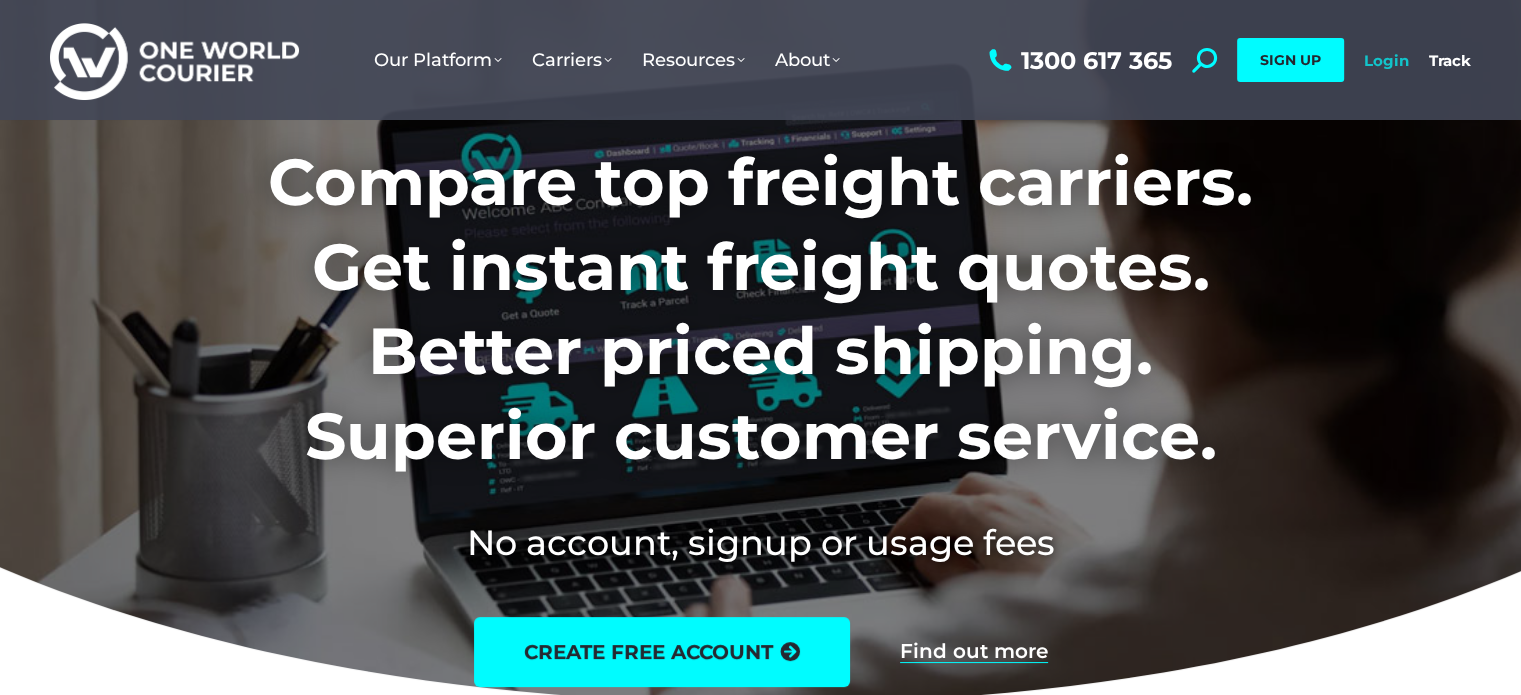 click on "Login" at bounding box center (1386, 60) 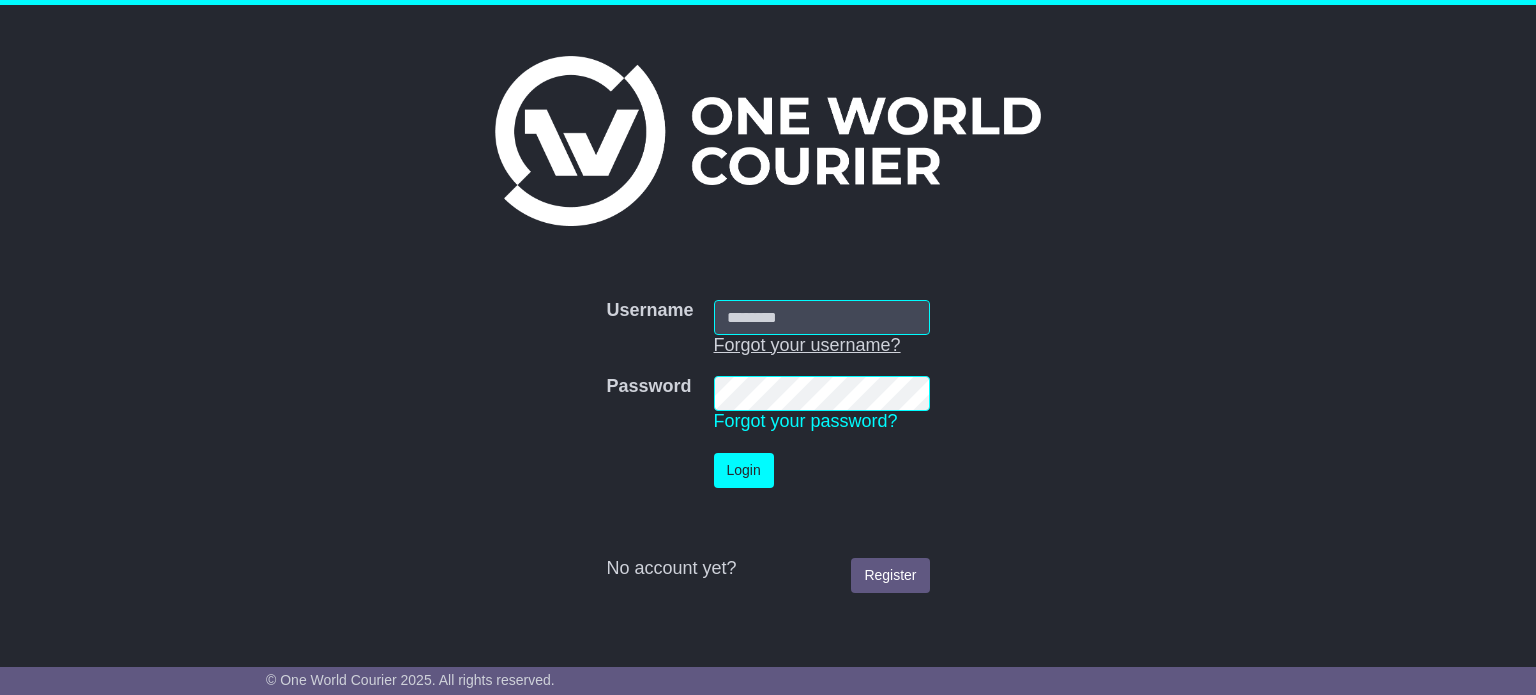 scroll, scrollTop: 0, scrollLeft: 0, axis: both 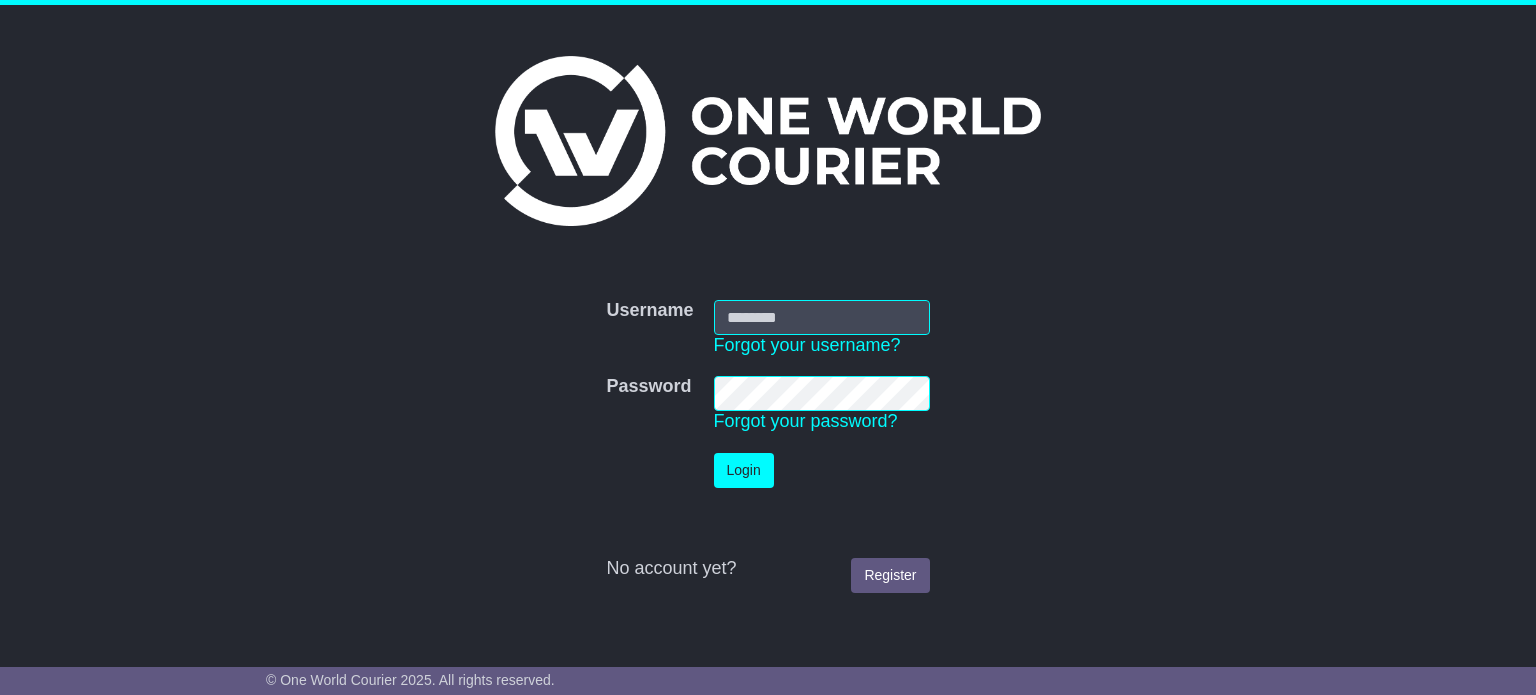 click on "Username" at bounding box center [822, 317] 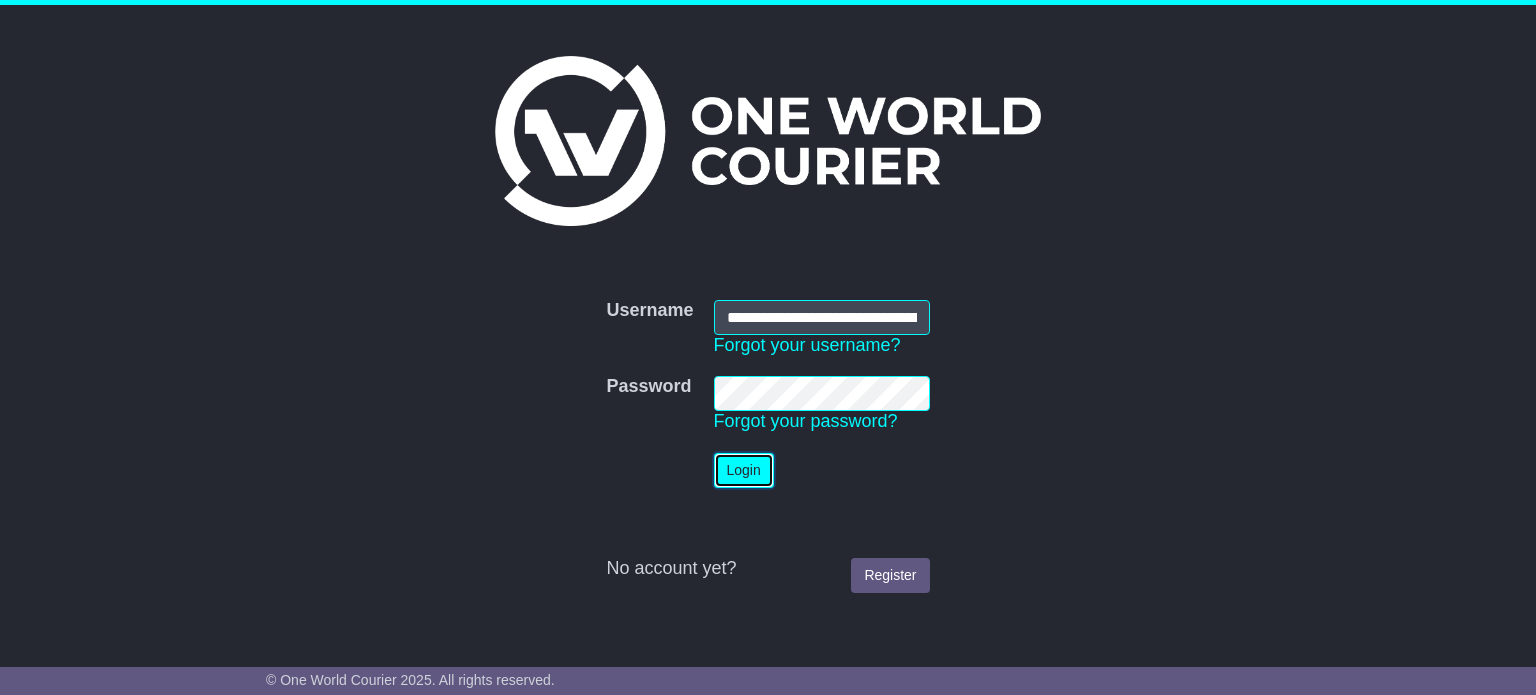 click on "Login" at bounding box center (744, 470) 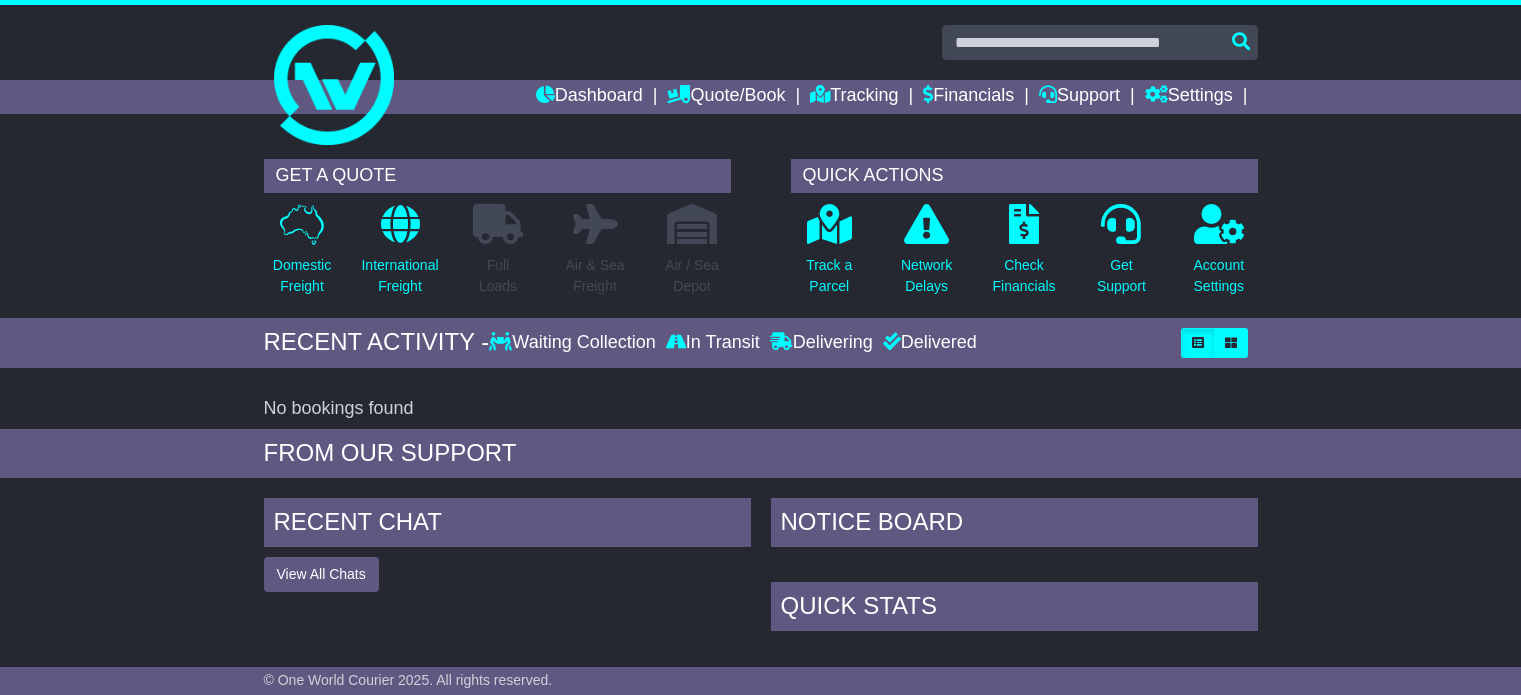 scroll, scrollTop: 0, scrollLeft: 0, axis: both 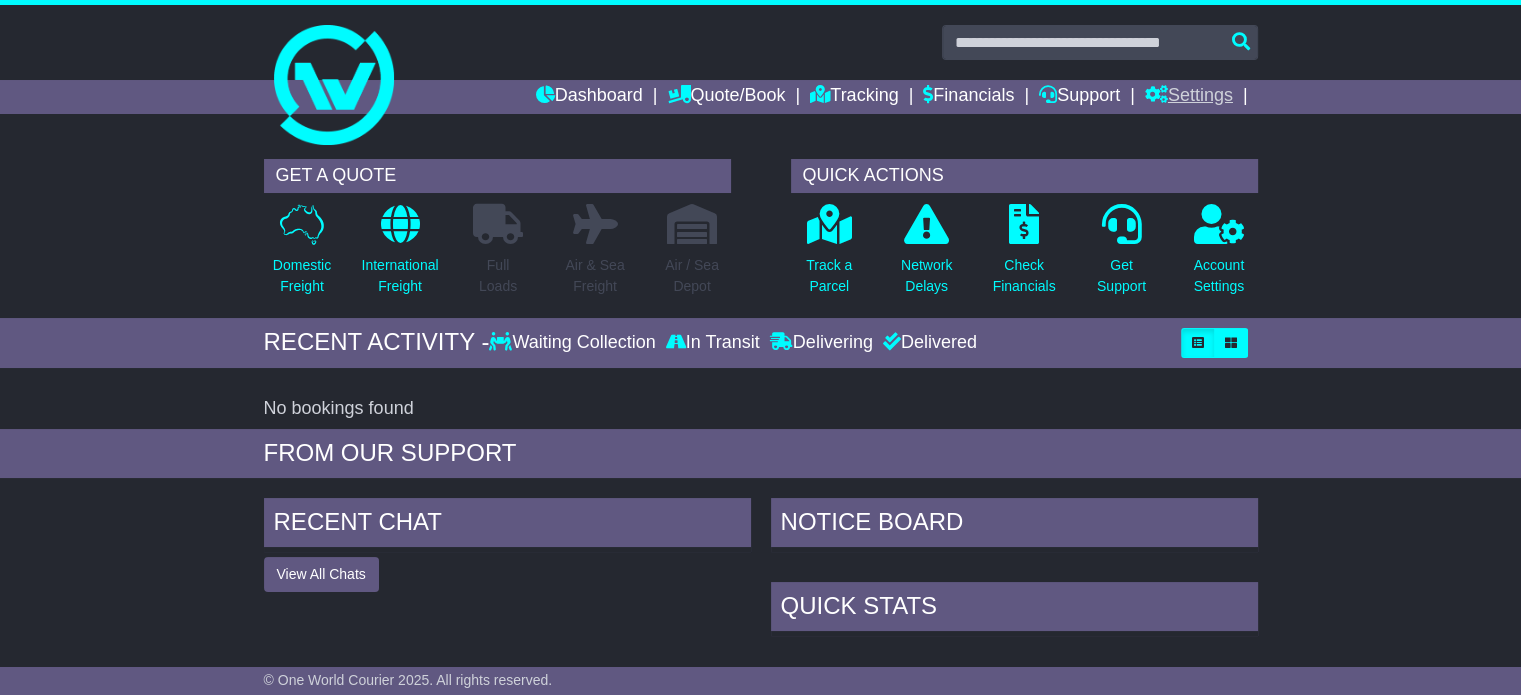 click on "Settings" at bounding box center (1189, 97) 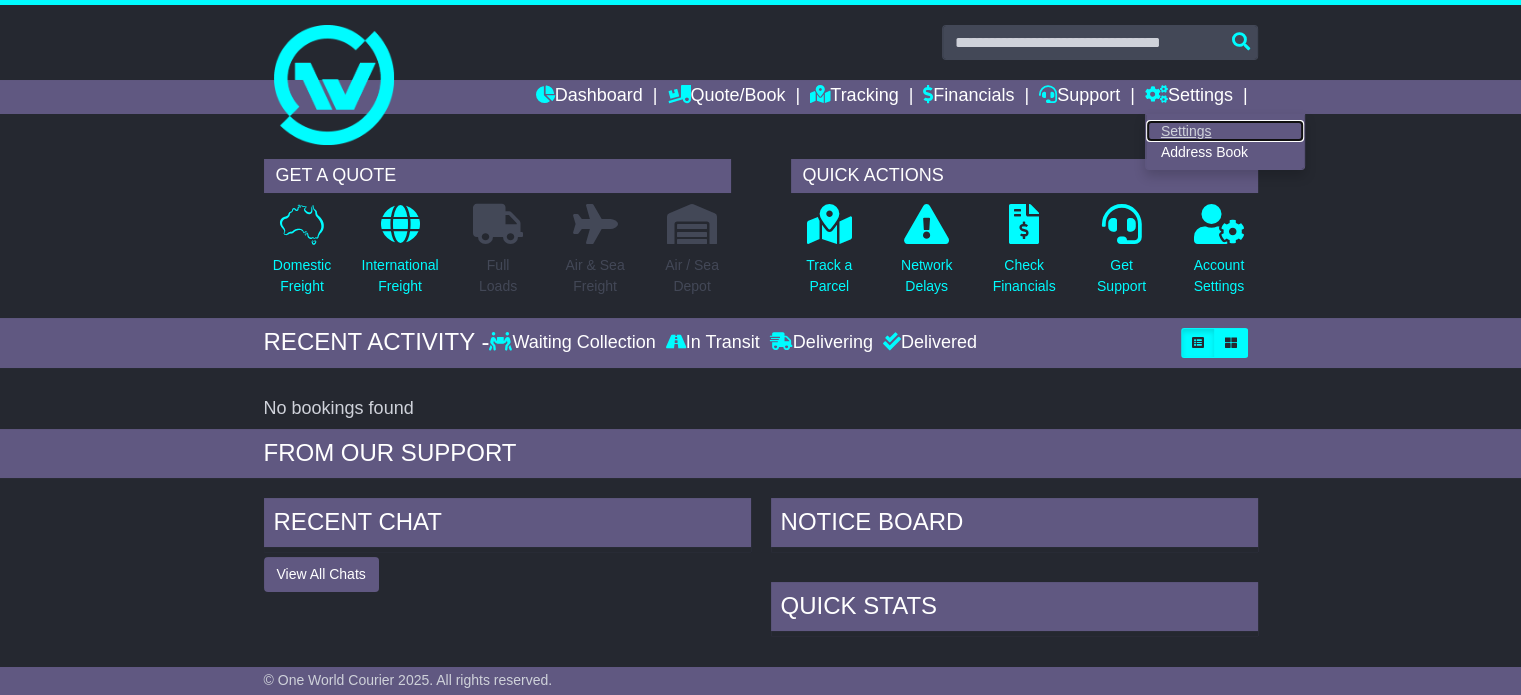 click on "Settings" at bounding box center (1225, 131) 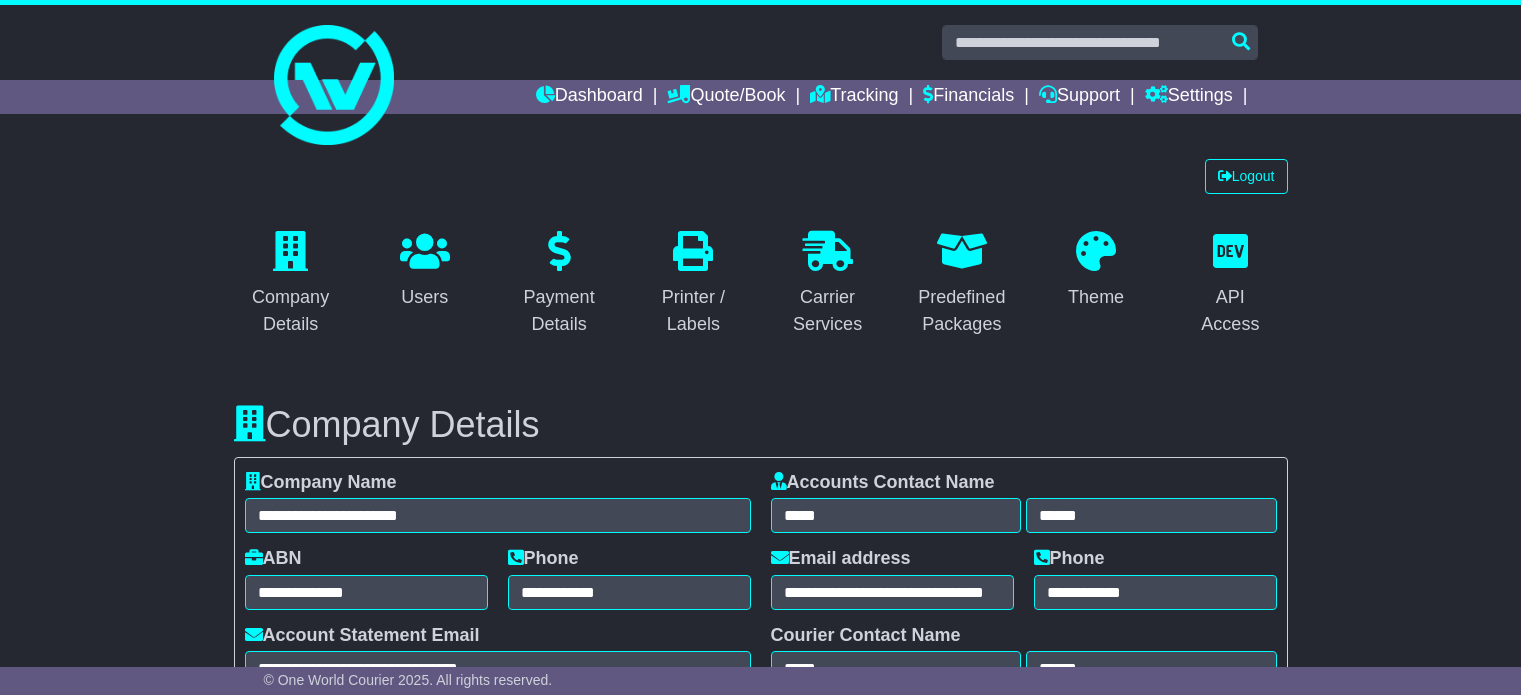 select on "**********" 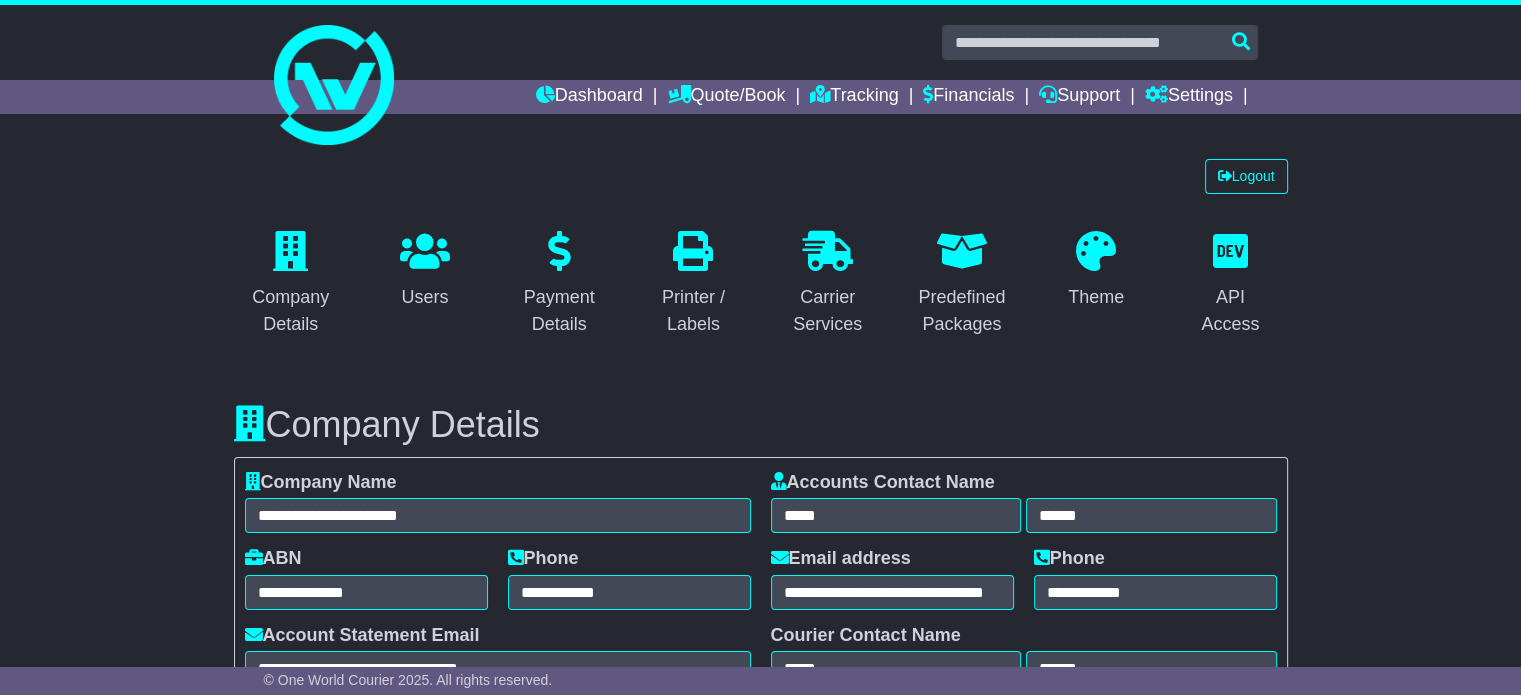 scroll, scrollTop: 0, scrollLeft: 0, axis: both 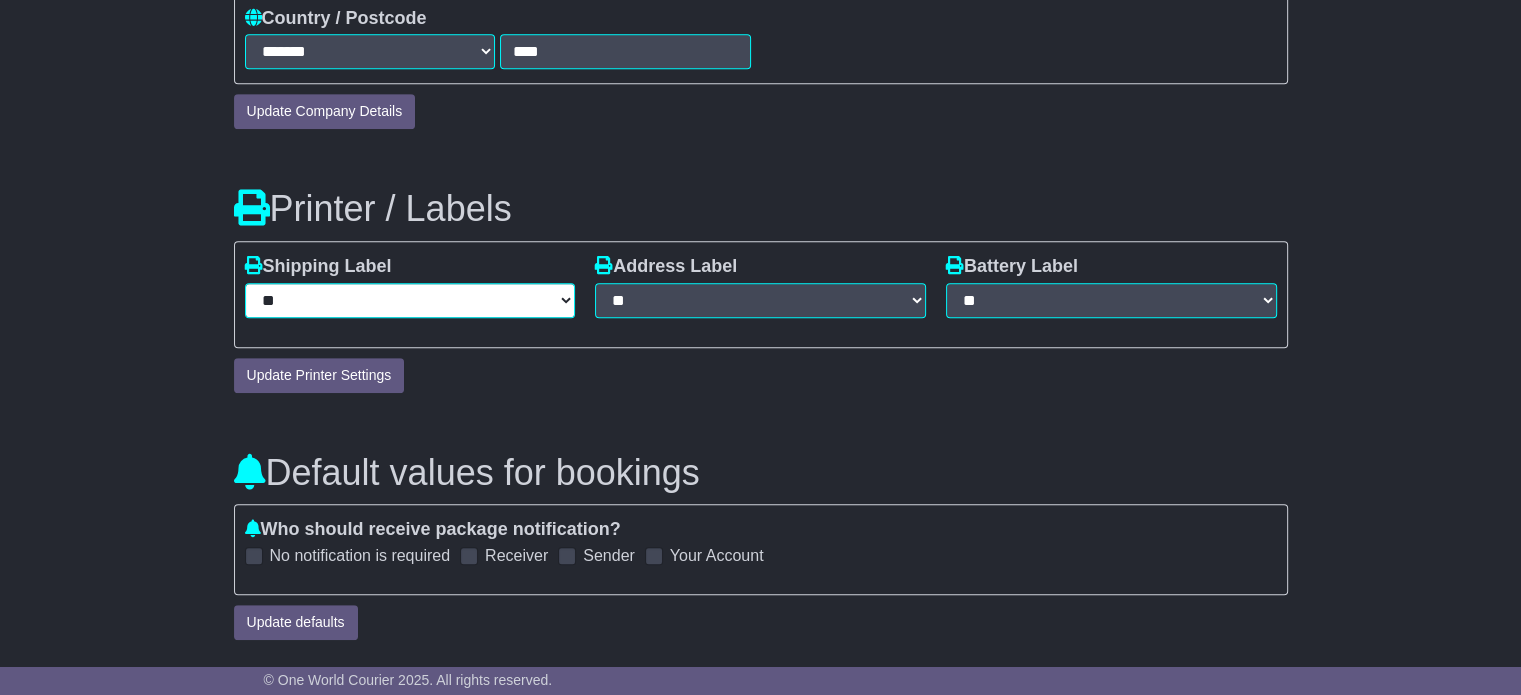 click on "**********" at bounding box center [410, 300] 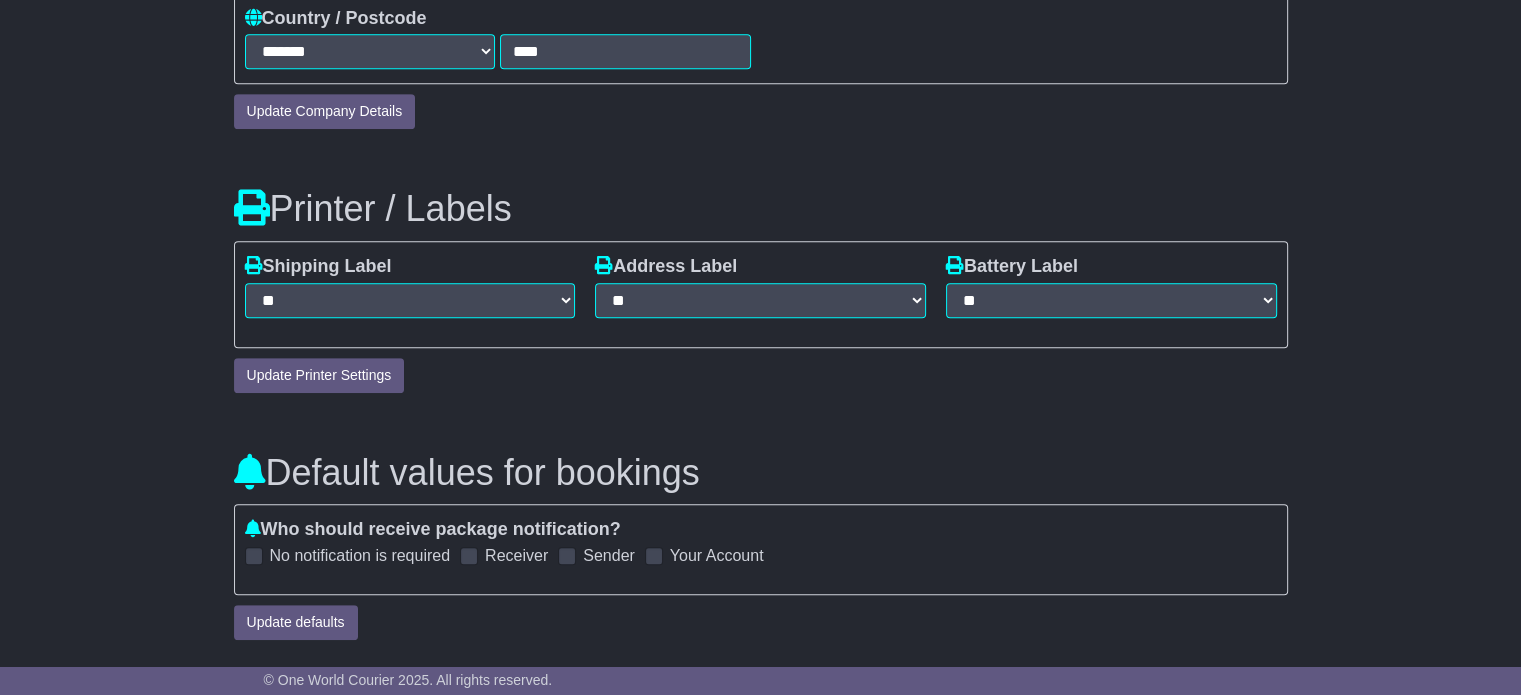 click on "**********" at bounding box center [761, 294] 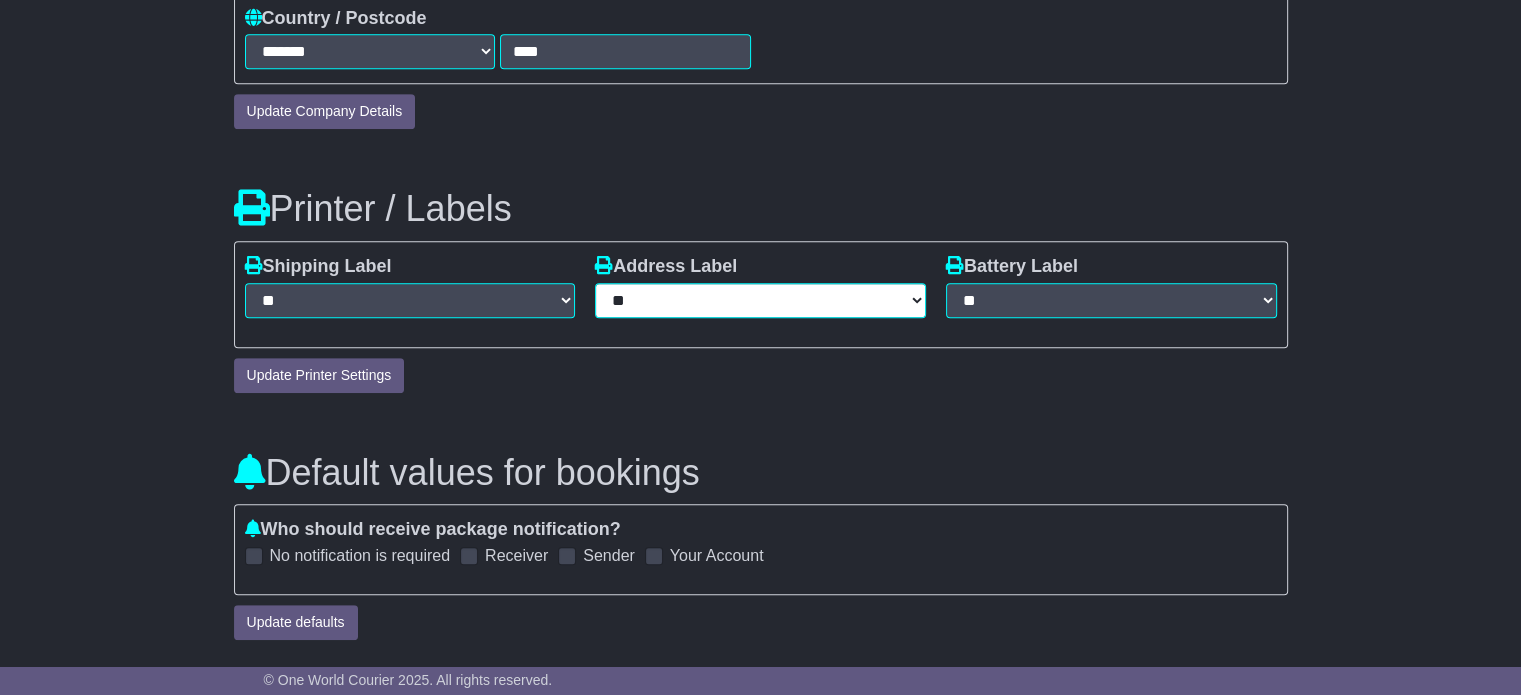 click on "**********" at bounding box center (760, 300) 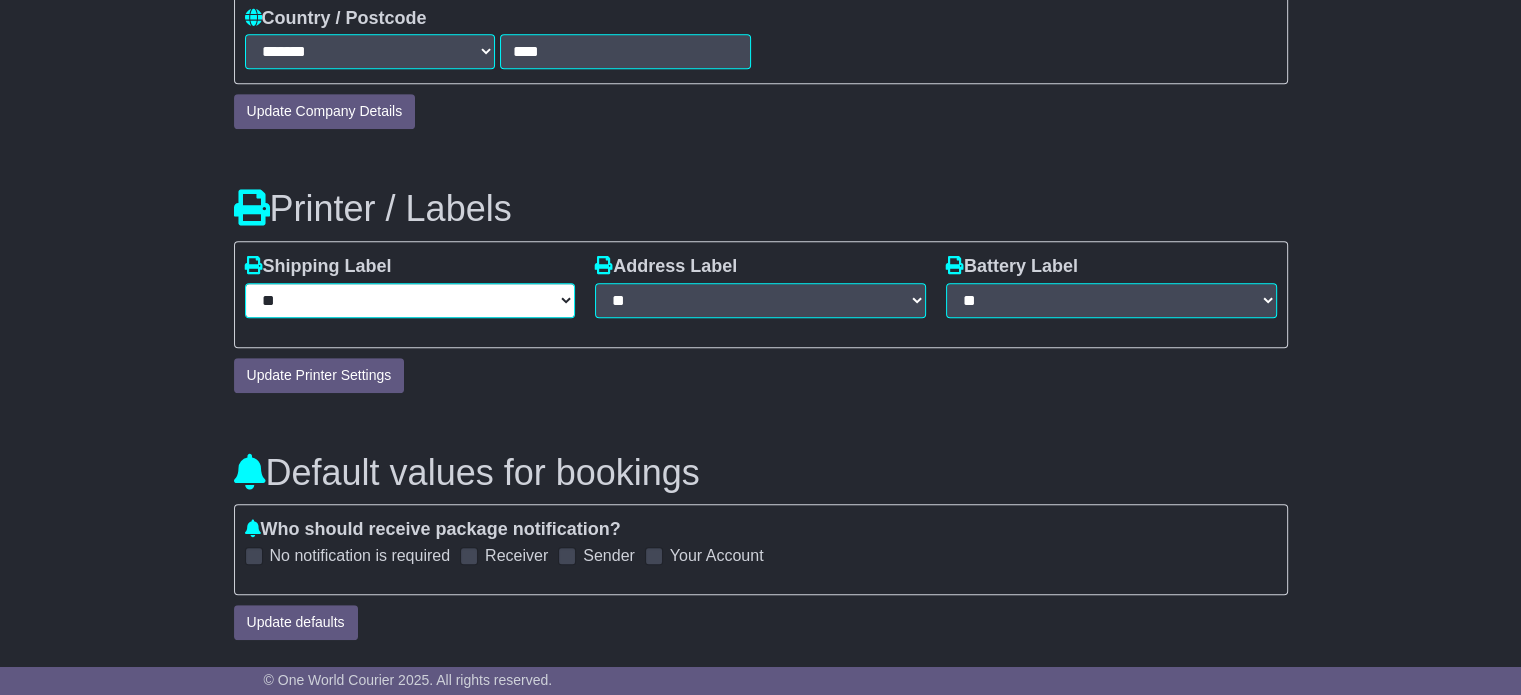 click on "**********" at bounding box center [410, 300] 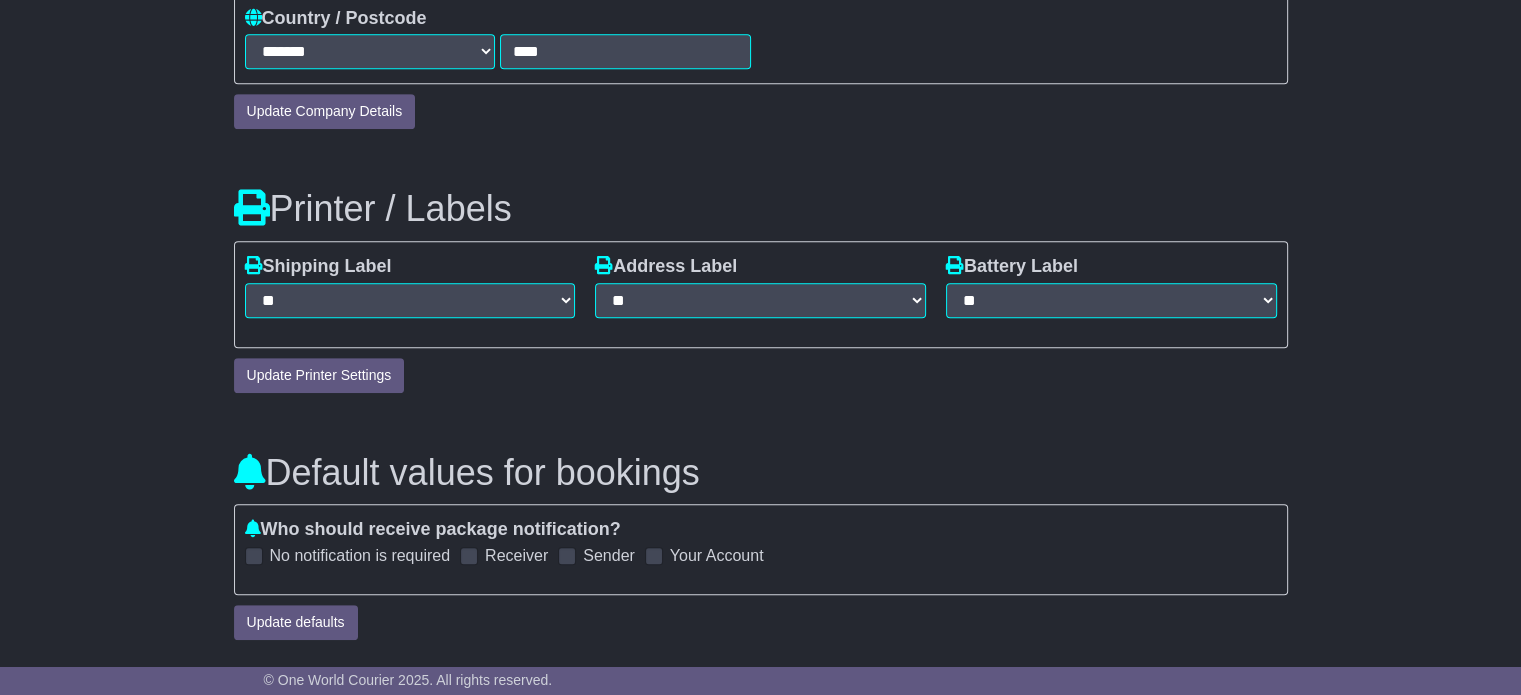 click on "**********" at bounding box center (761, 275) 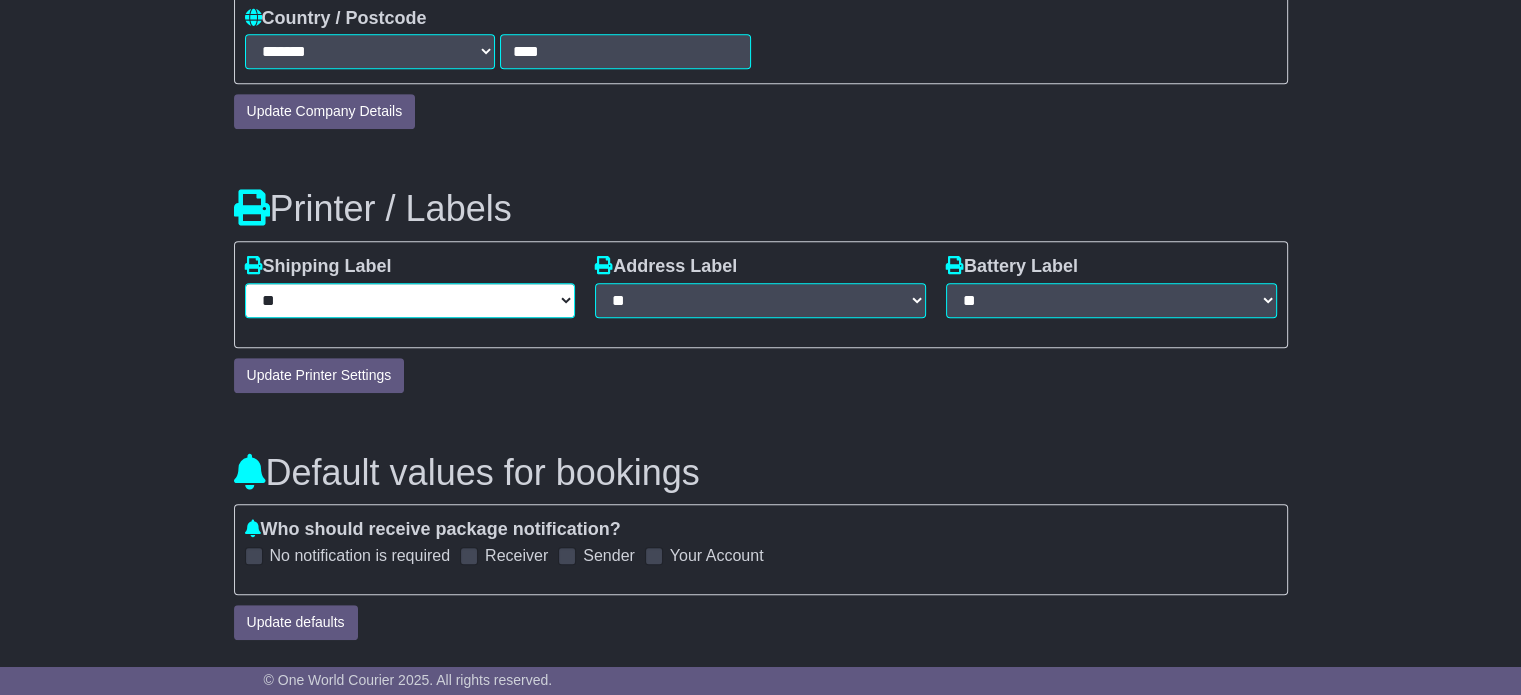 click on "**********" at bounding box center [410, 300] 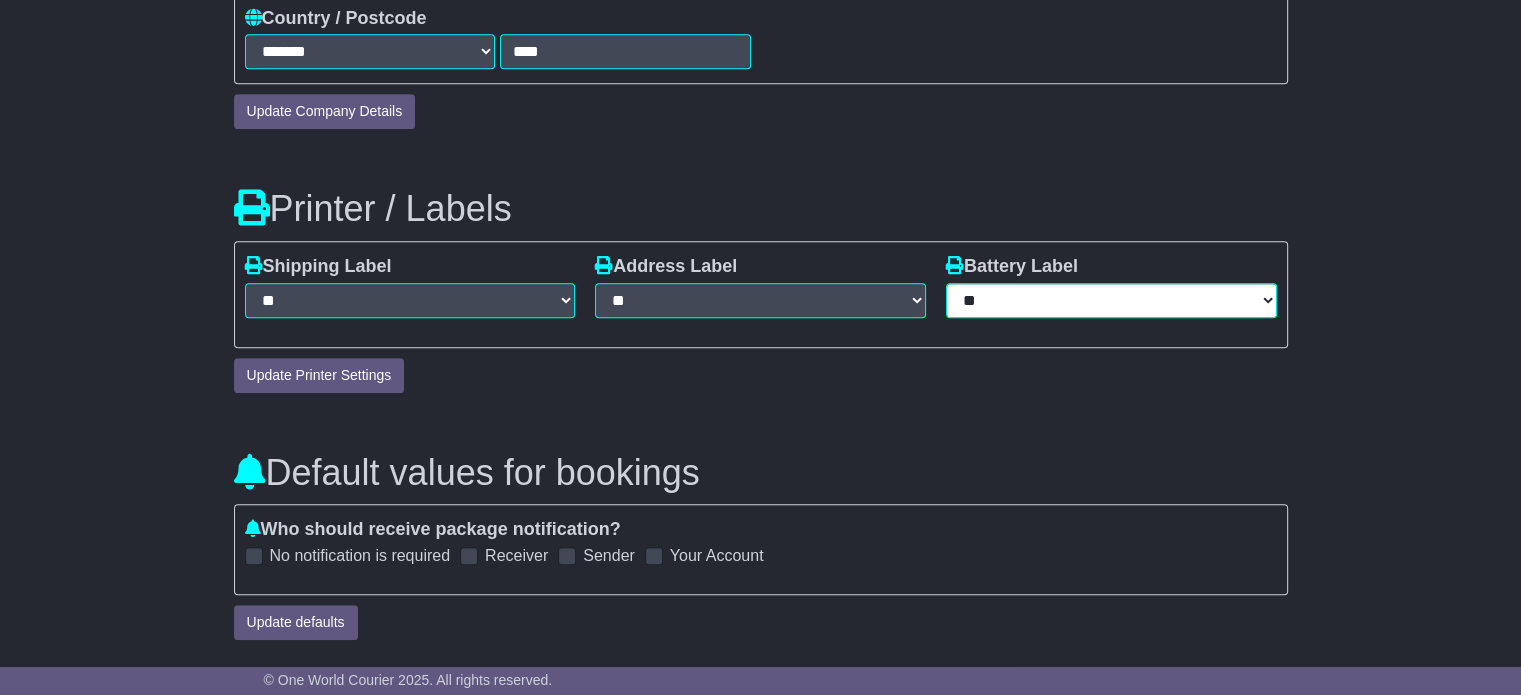 click on "**********" at bounding box center [1111, 300] 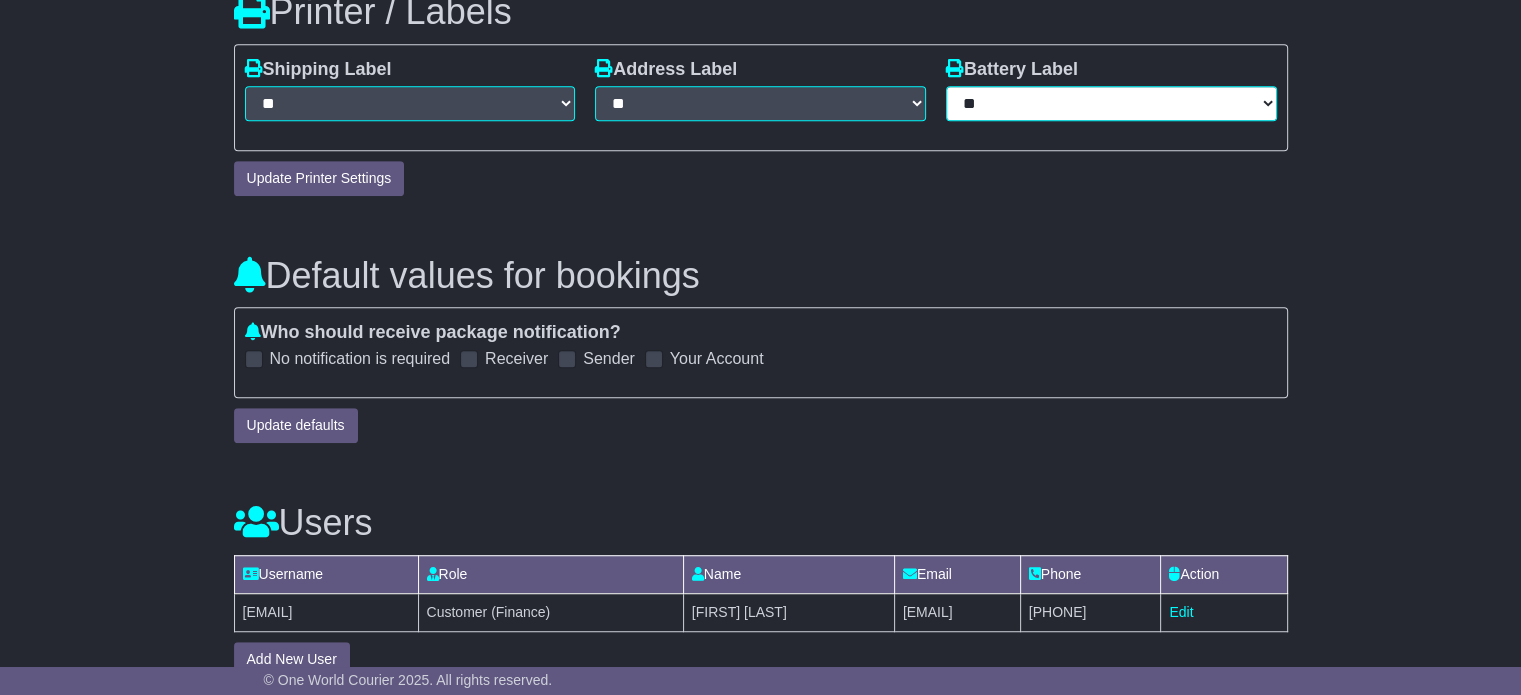 scroll, scrollTop: 1200, scrollLeft: 0, axis: vertical 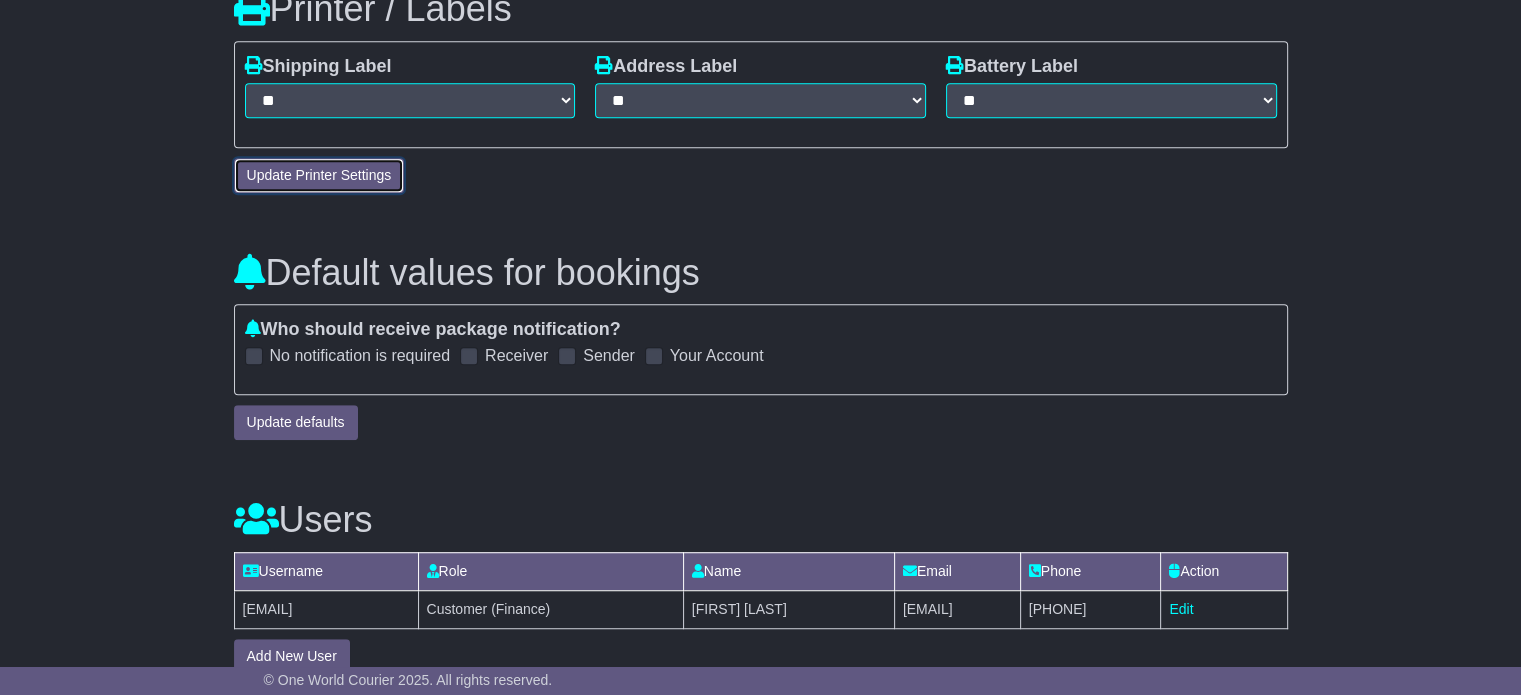 click on "Update Printer Settings" at bounding box center [319, 175] 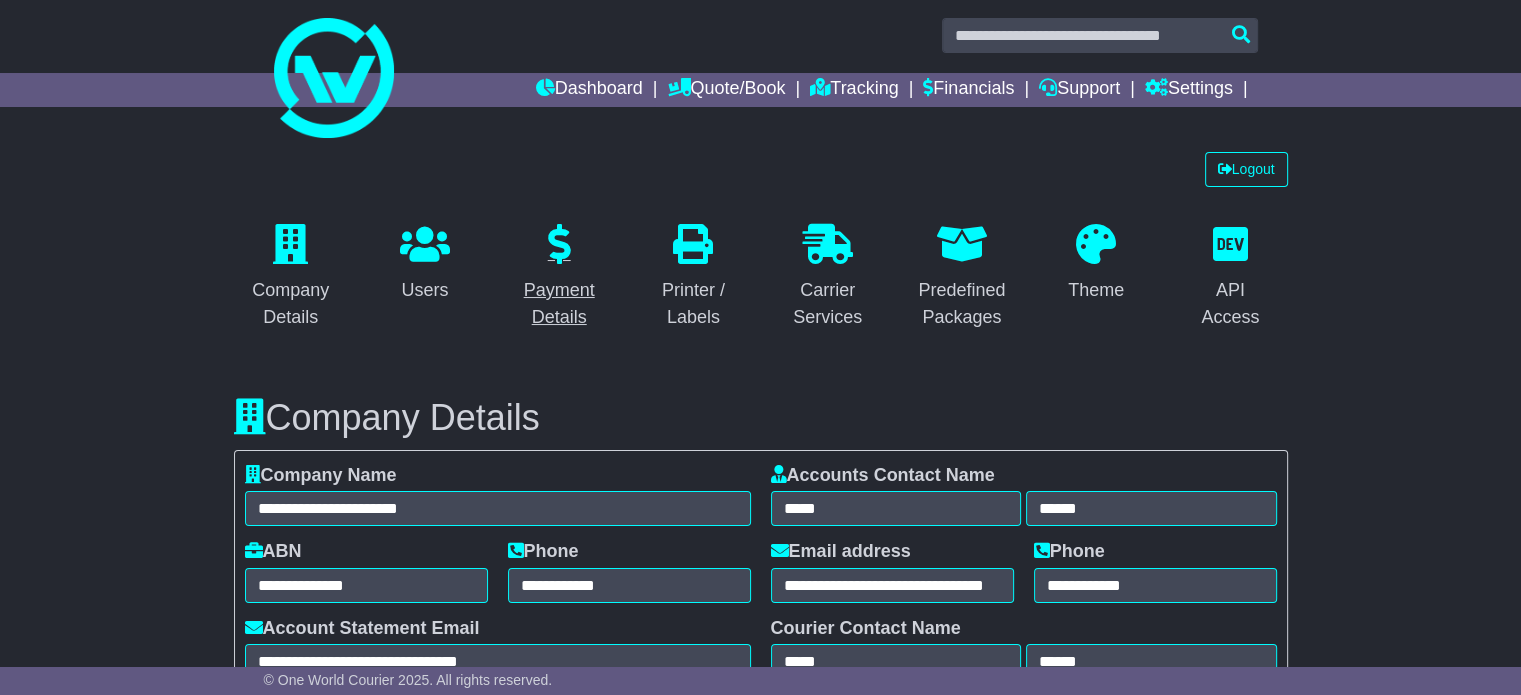 scroll, scrollTop: 0, scrollLeft: 0, axis: both 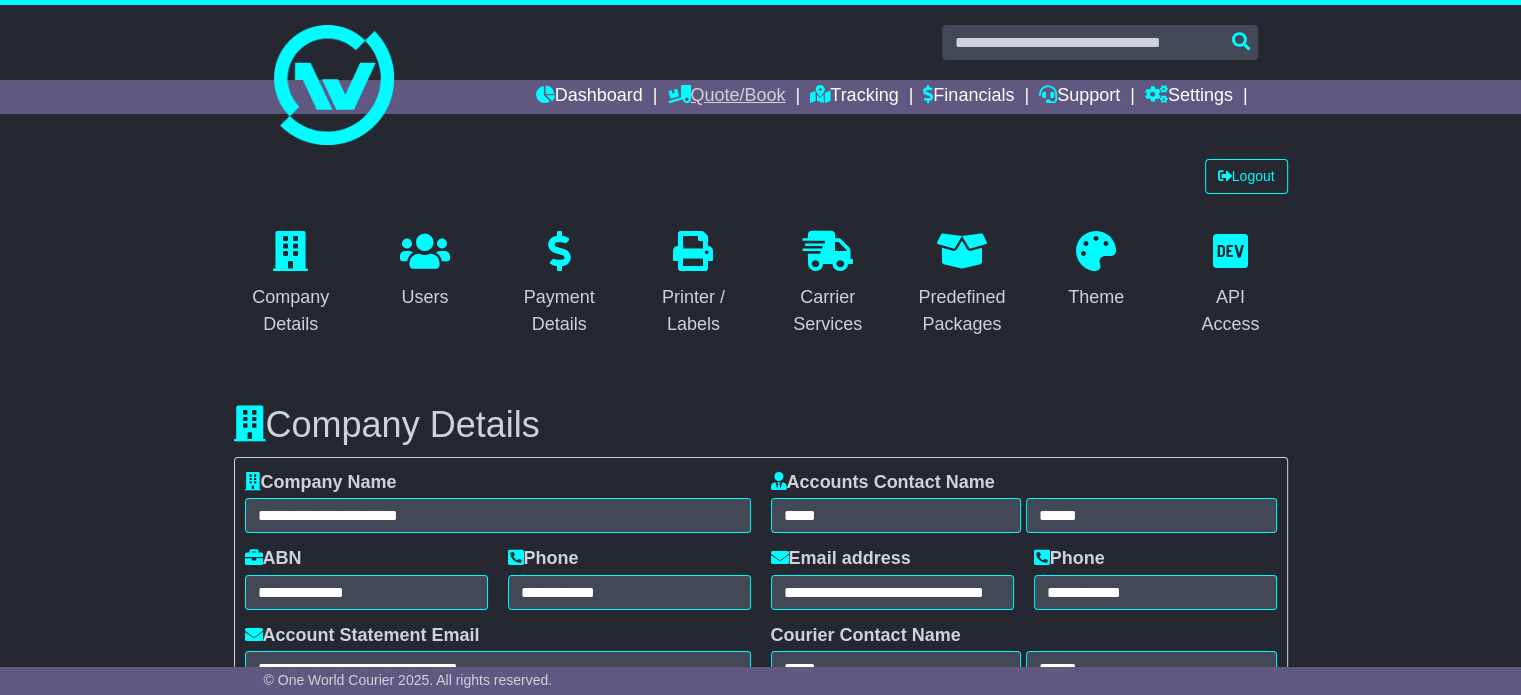click on "Quote/Book" at bounding box center [726, 97] 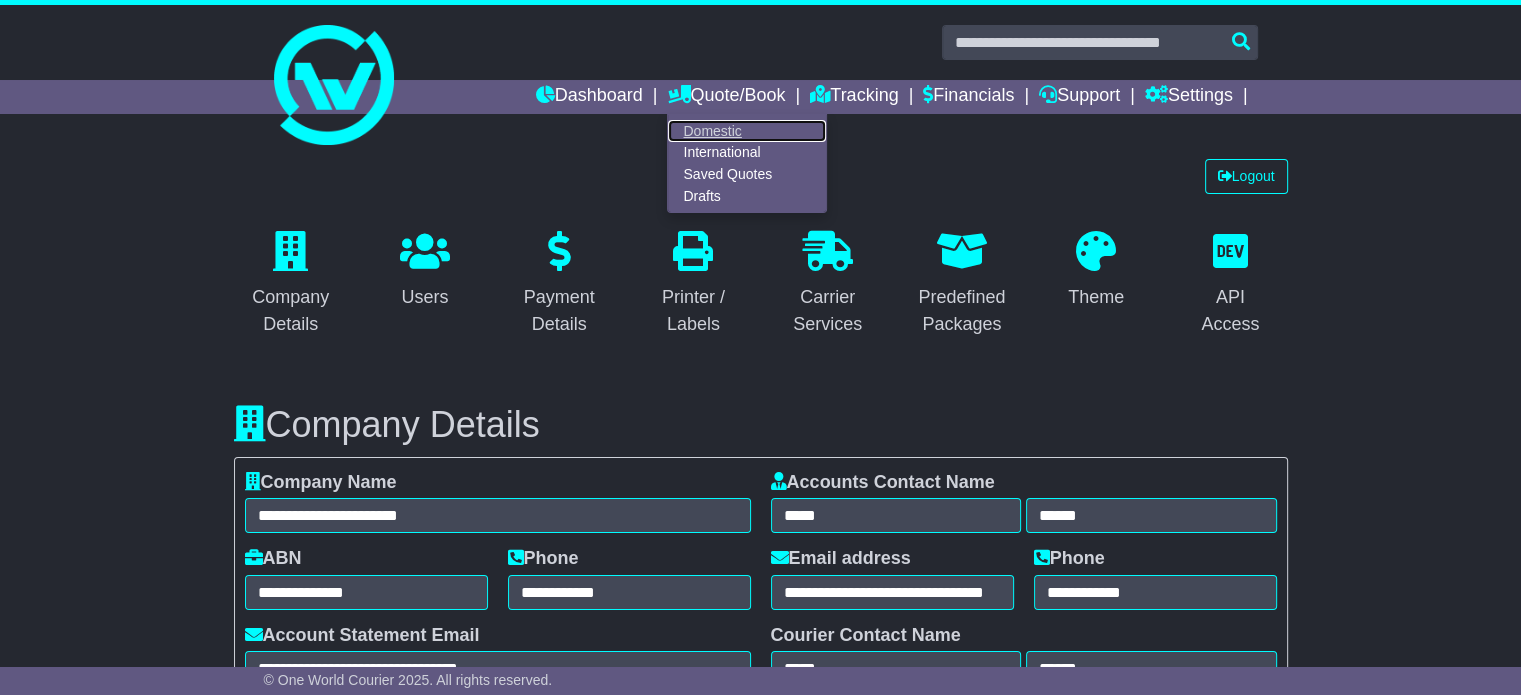 click on "Domestic" at bounding box center (747, 131) 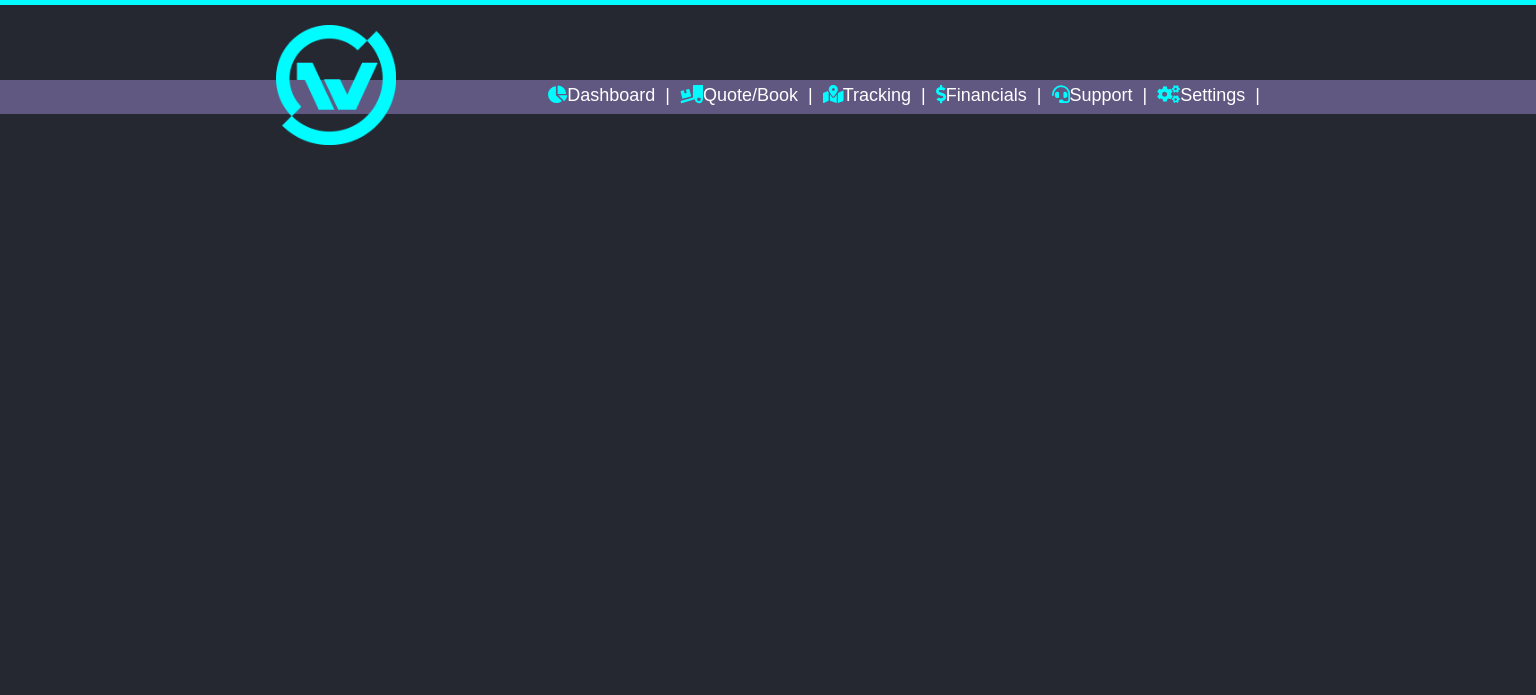 scroll, scrollTop: 0, scrollLeft: 0, axis: both 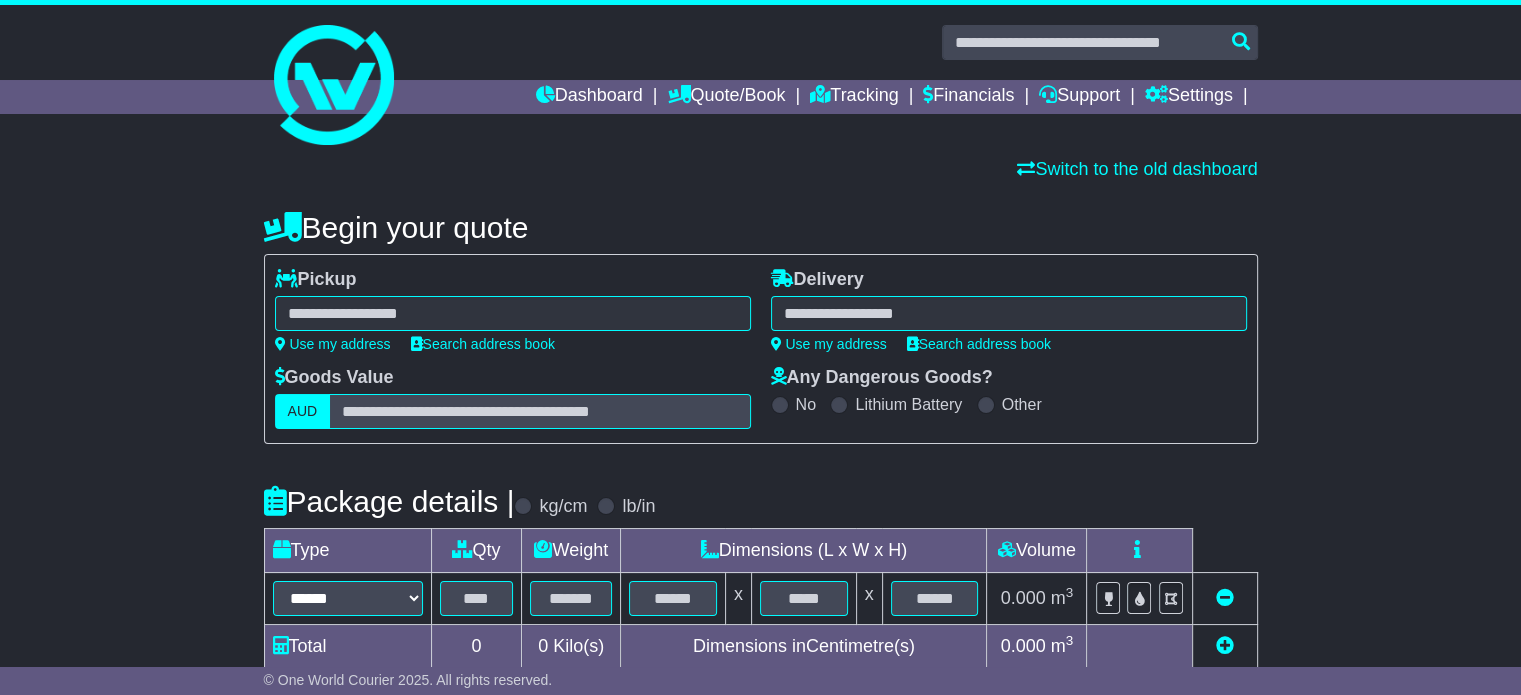 click at bounding box center [513, 313] 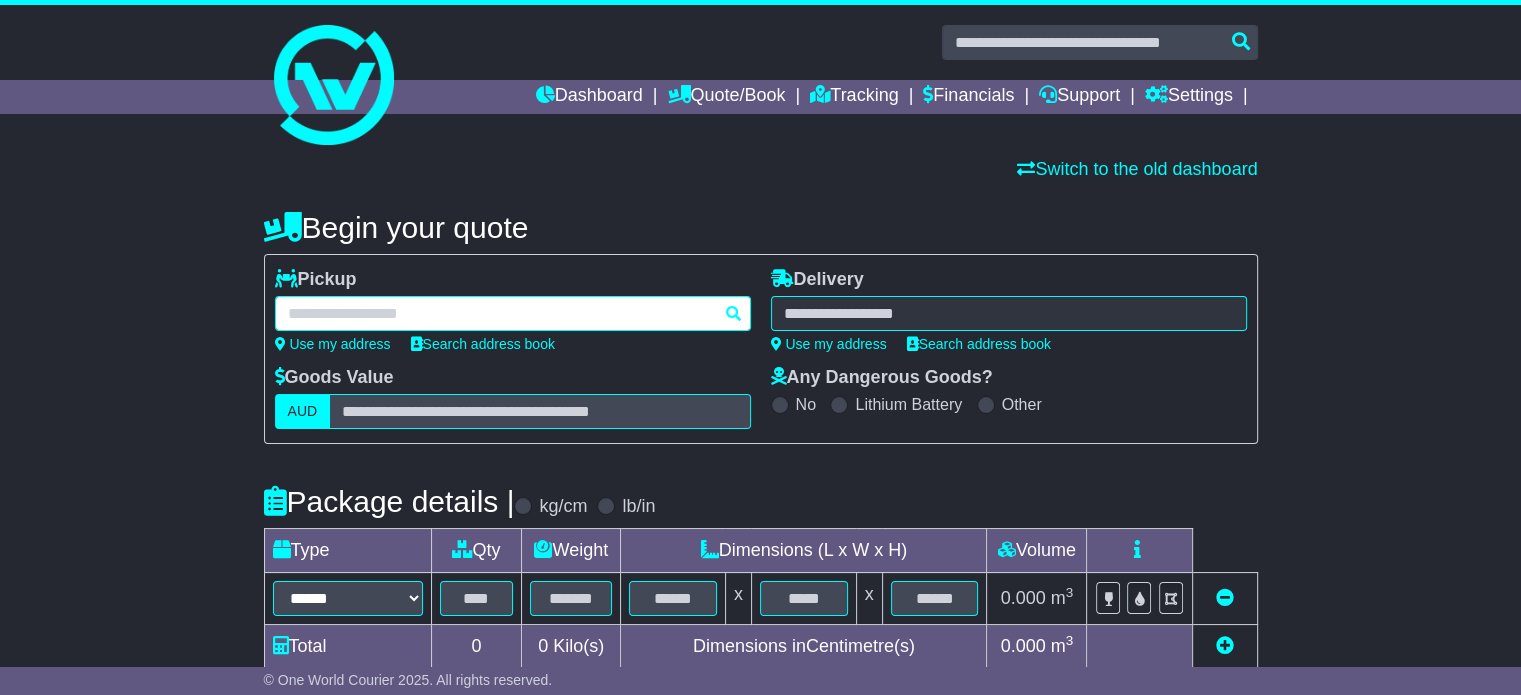 type on "*" 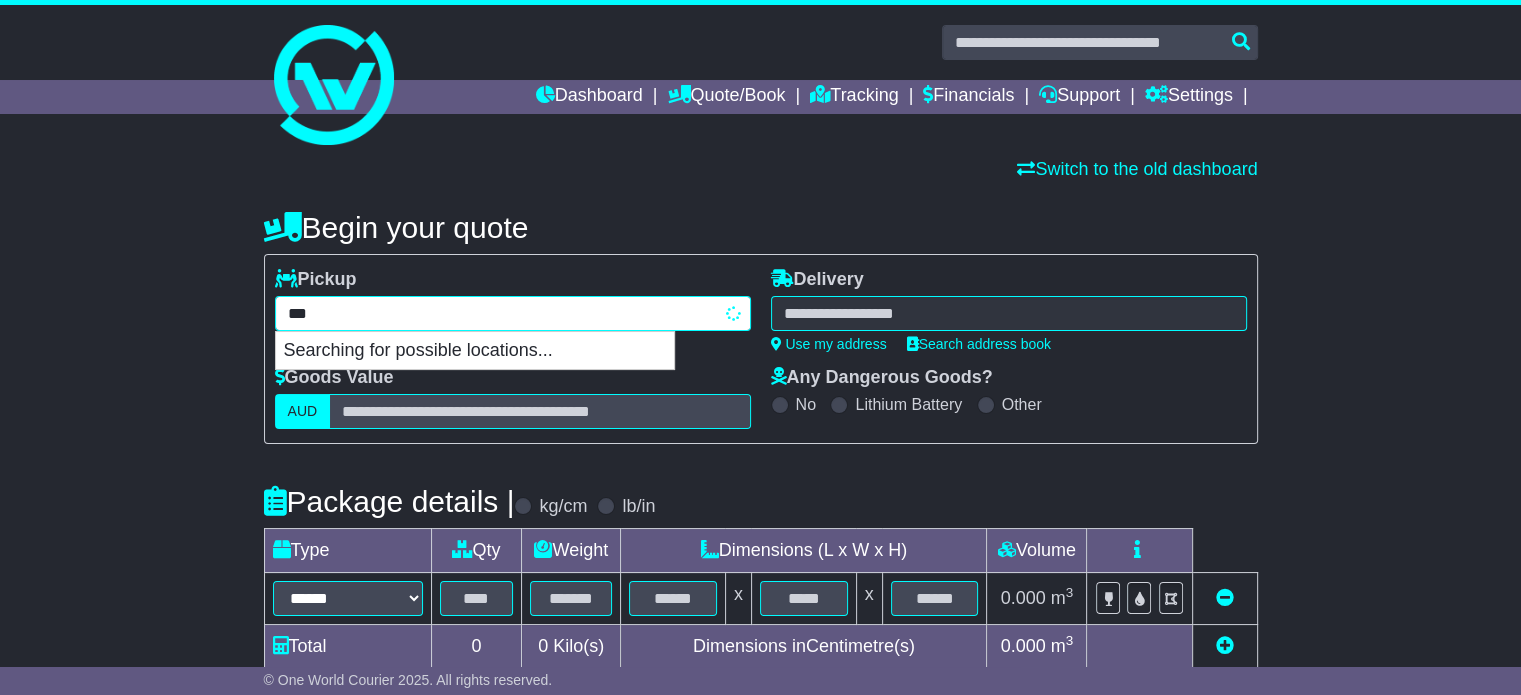 type on "****" 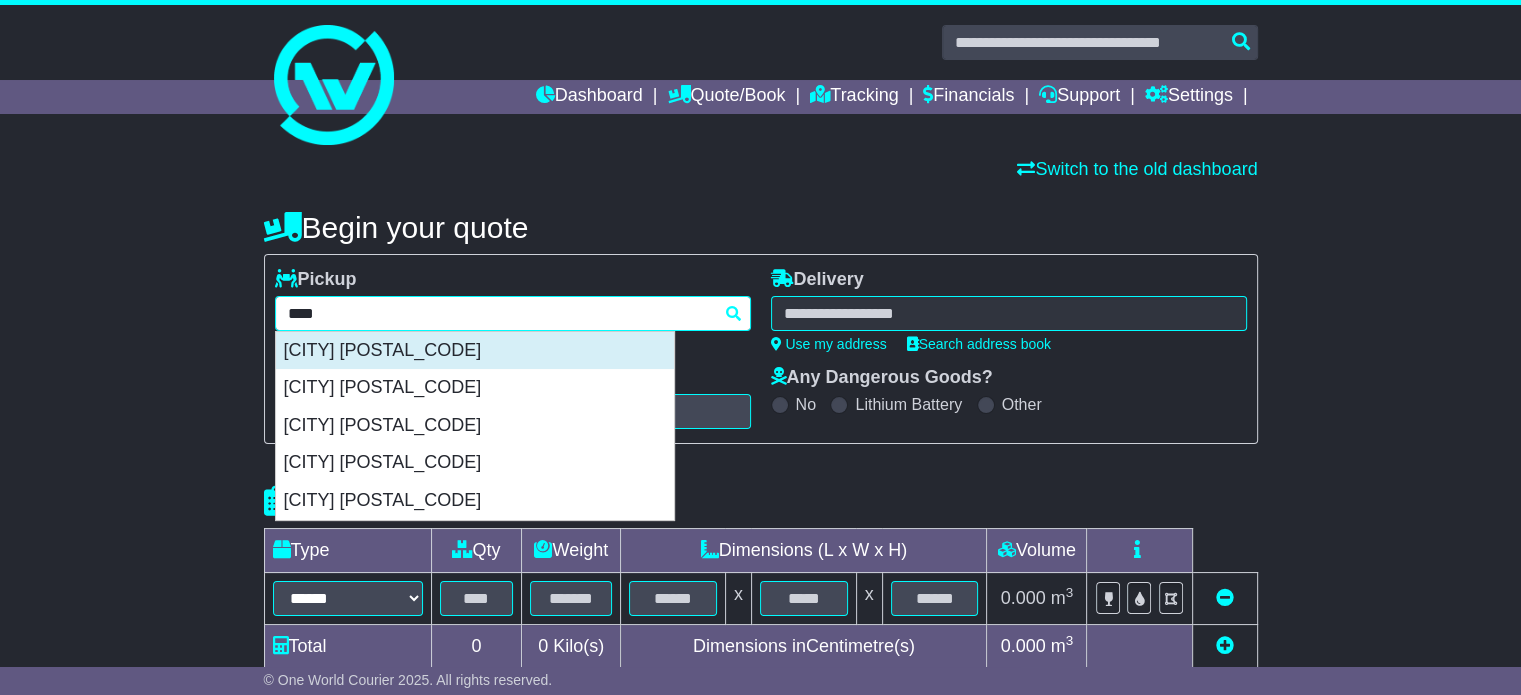 click on "[CITY] [POSTAL_CODE]" at bounding box center (475, 351) 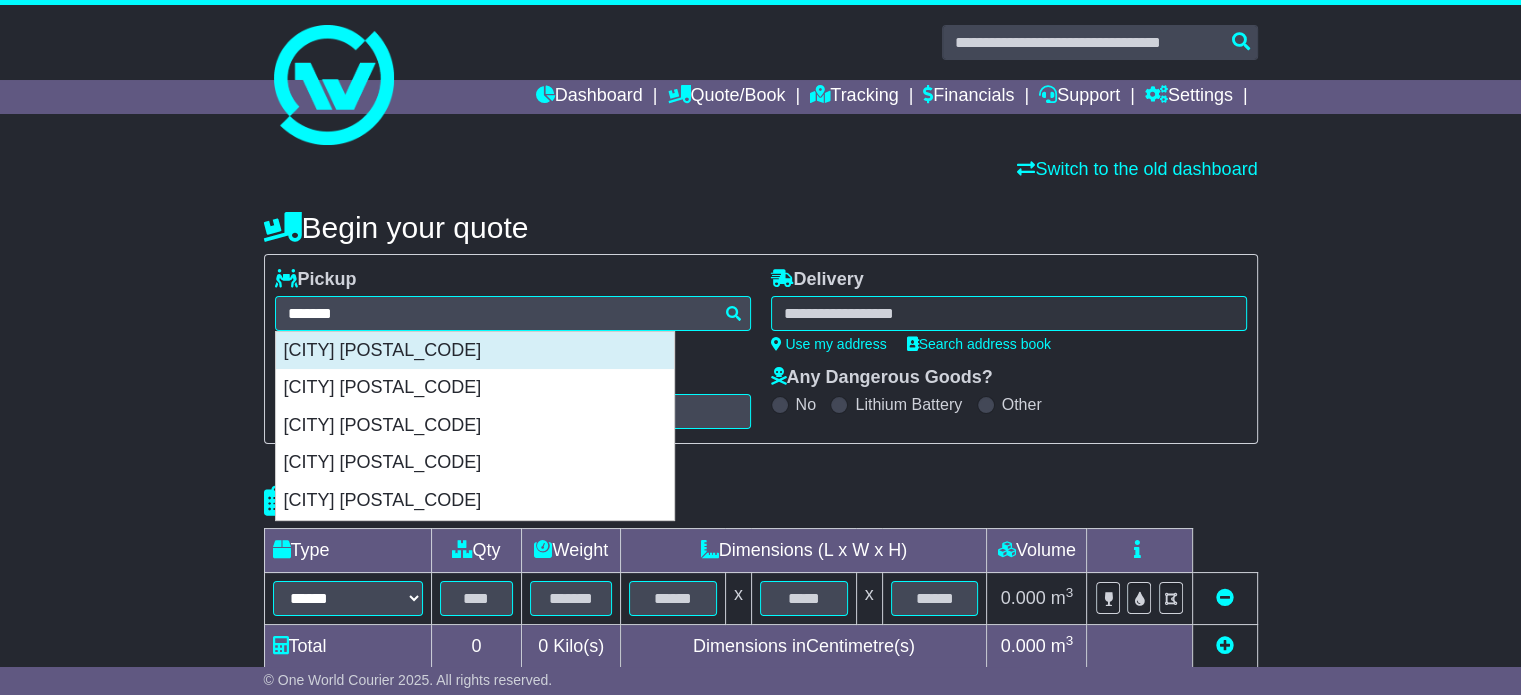 type on "**********" 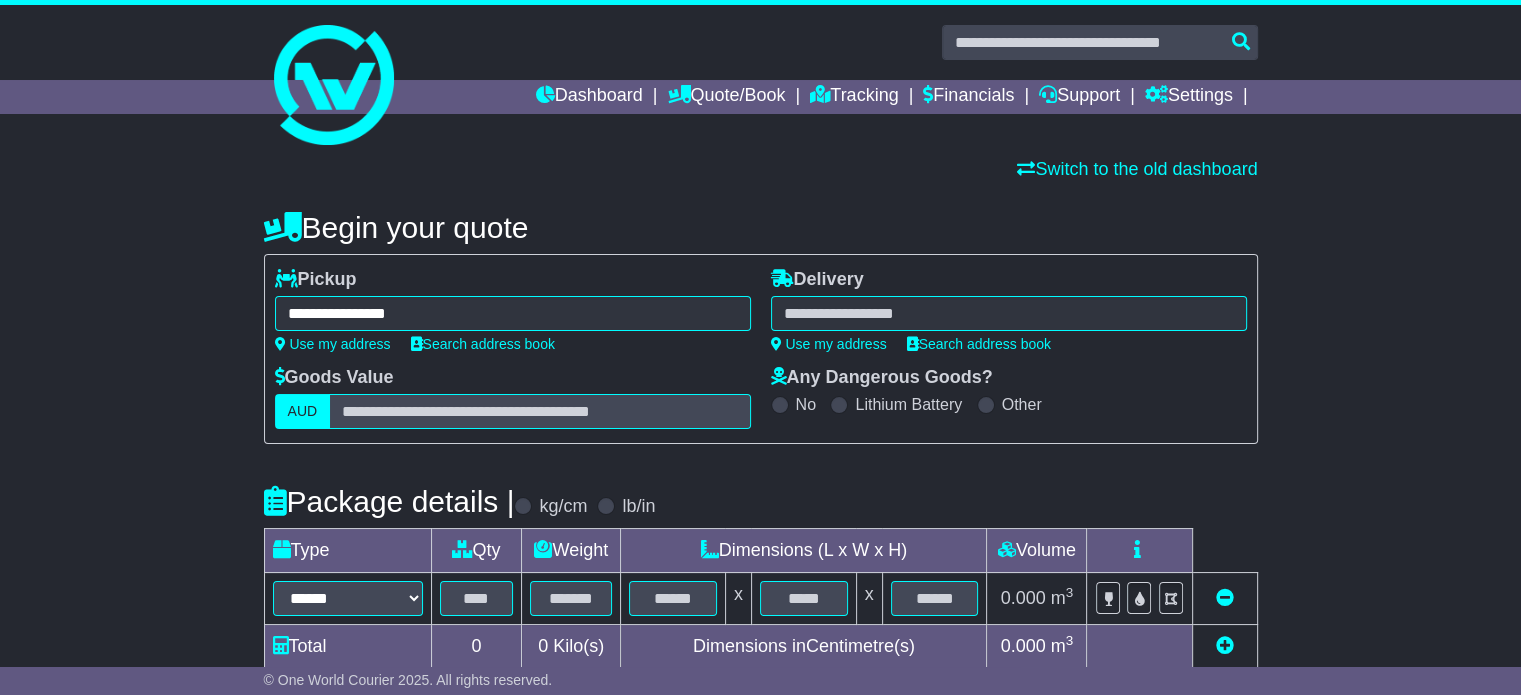 click at bounding box center [1009, 313] 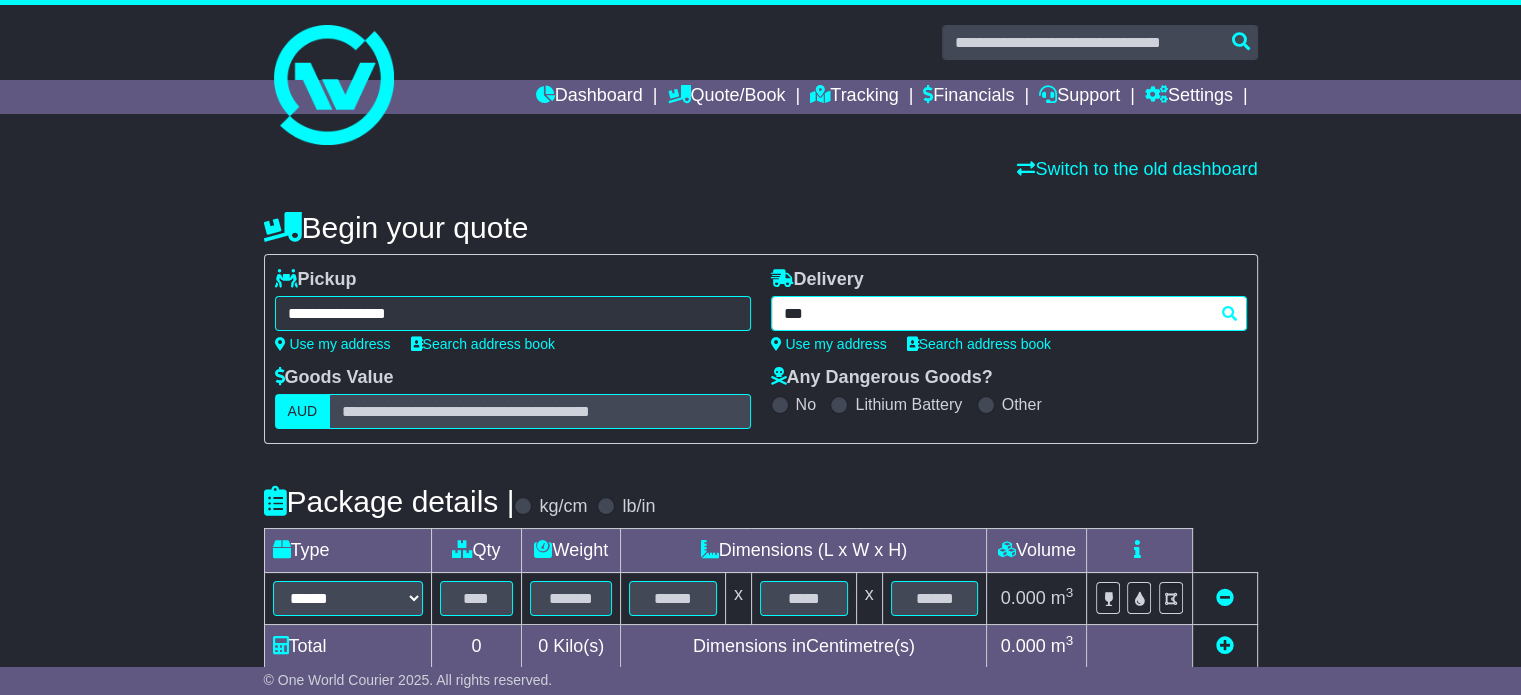 type on "****" 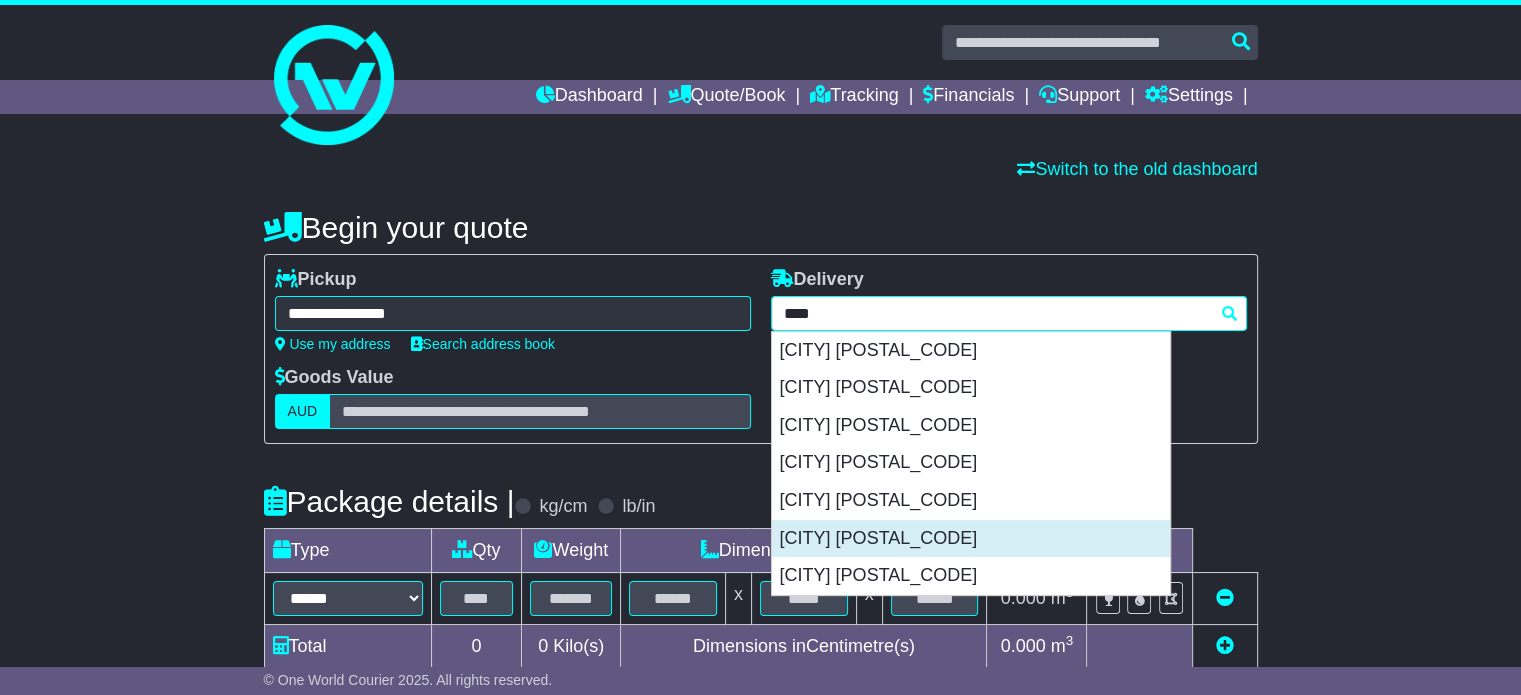click on "[CITY] [POSTAL_CODE]" at bounding box center [971, 539] 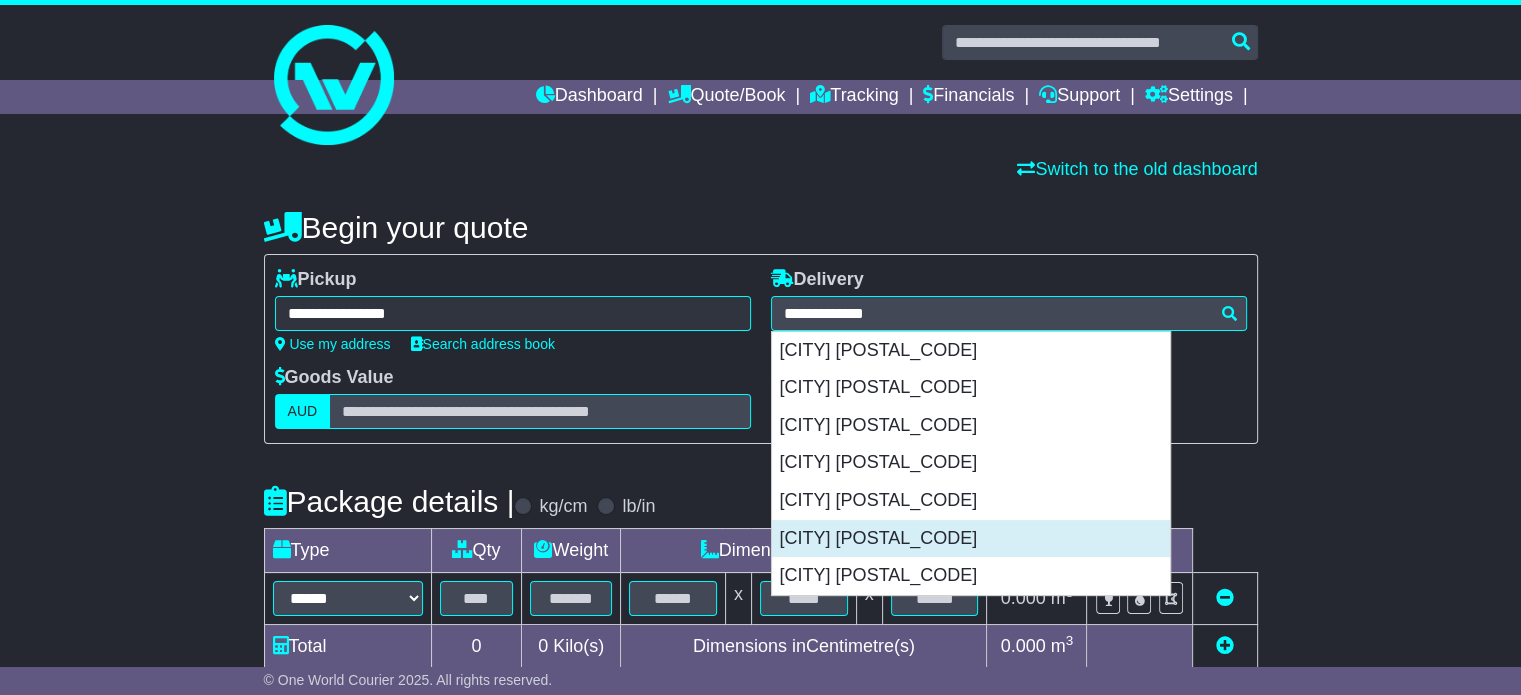 type on "**********" 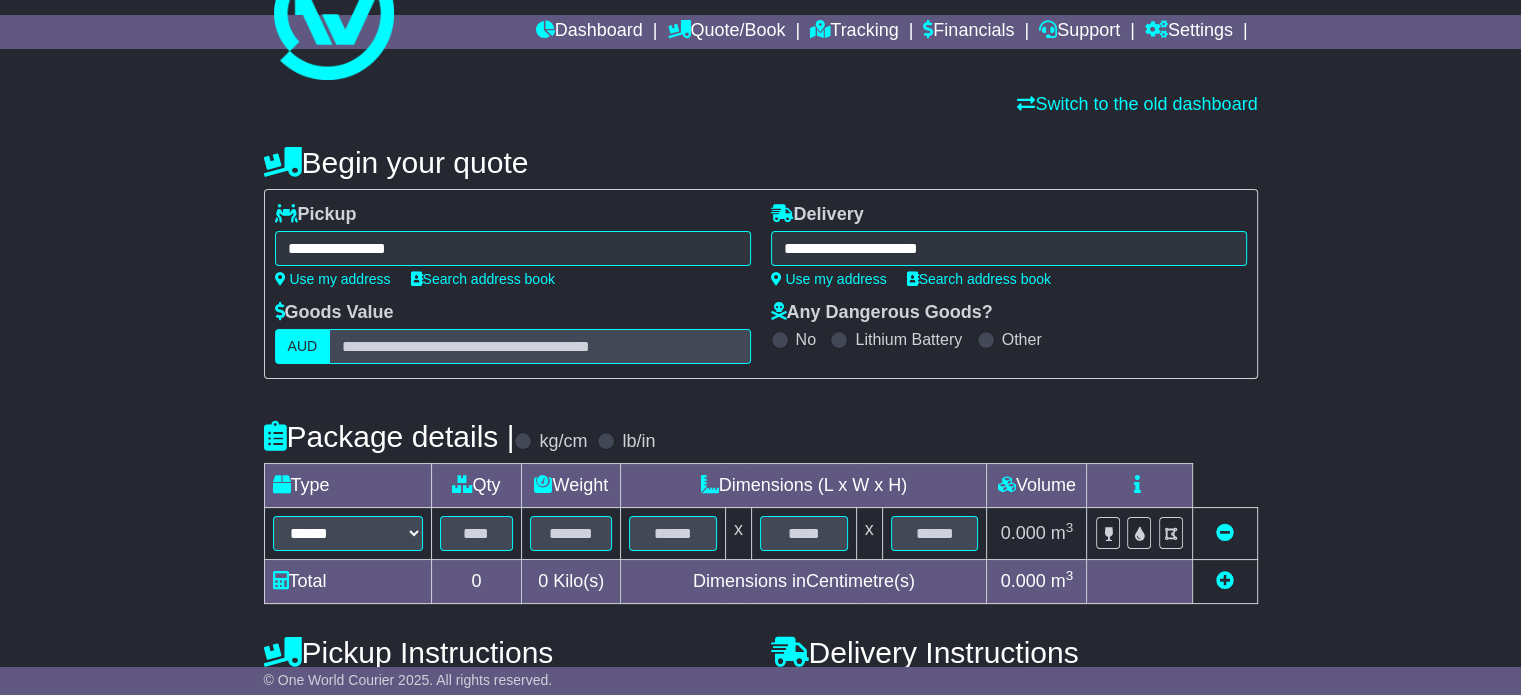 scroll, scrollTop: 100, scrollLeft: 0, axis: vertical 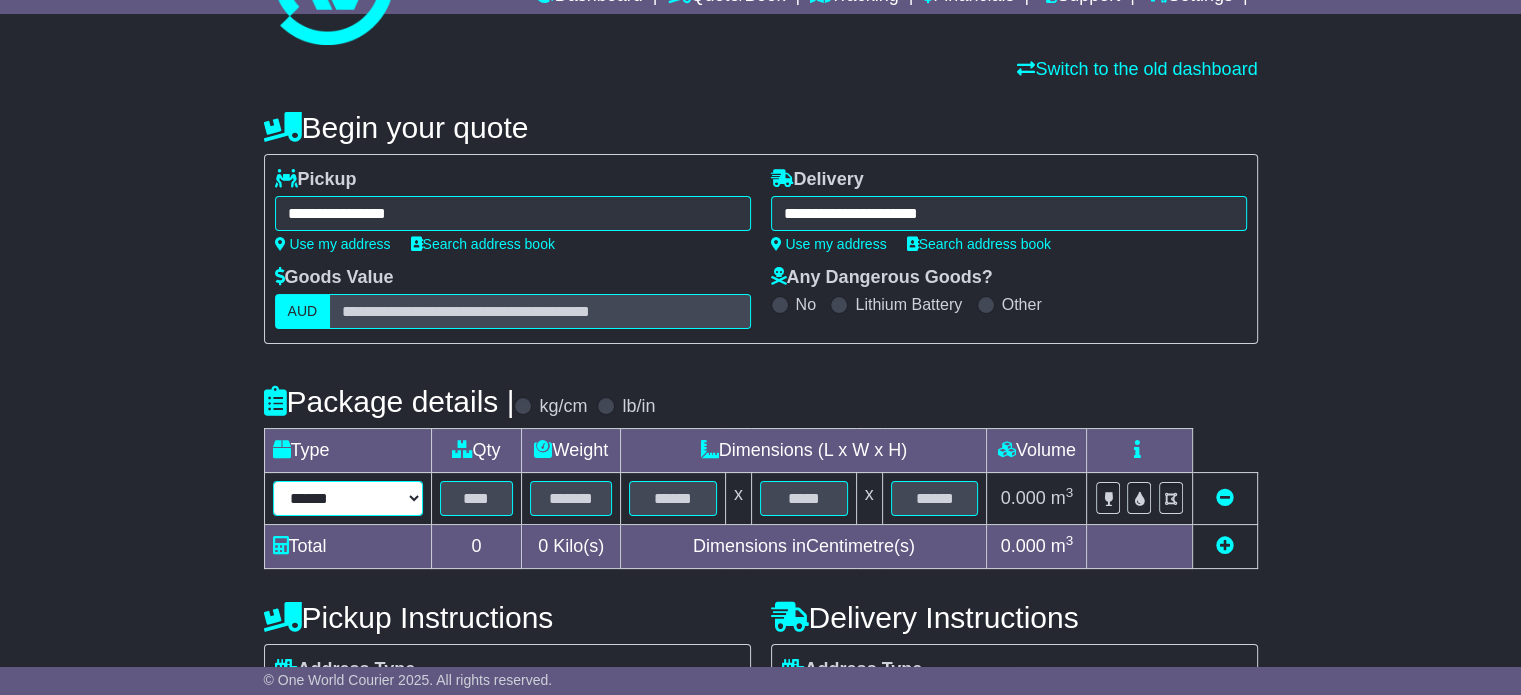 click on "****** ****** *** ******** ***** **** **** ****** *** *******" at bounding box center (348, 498) 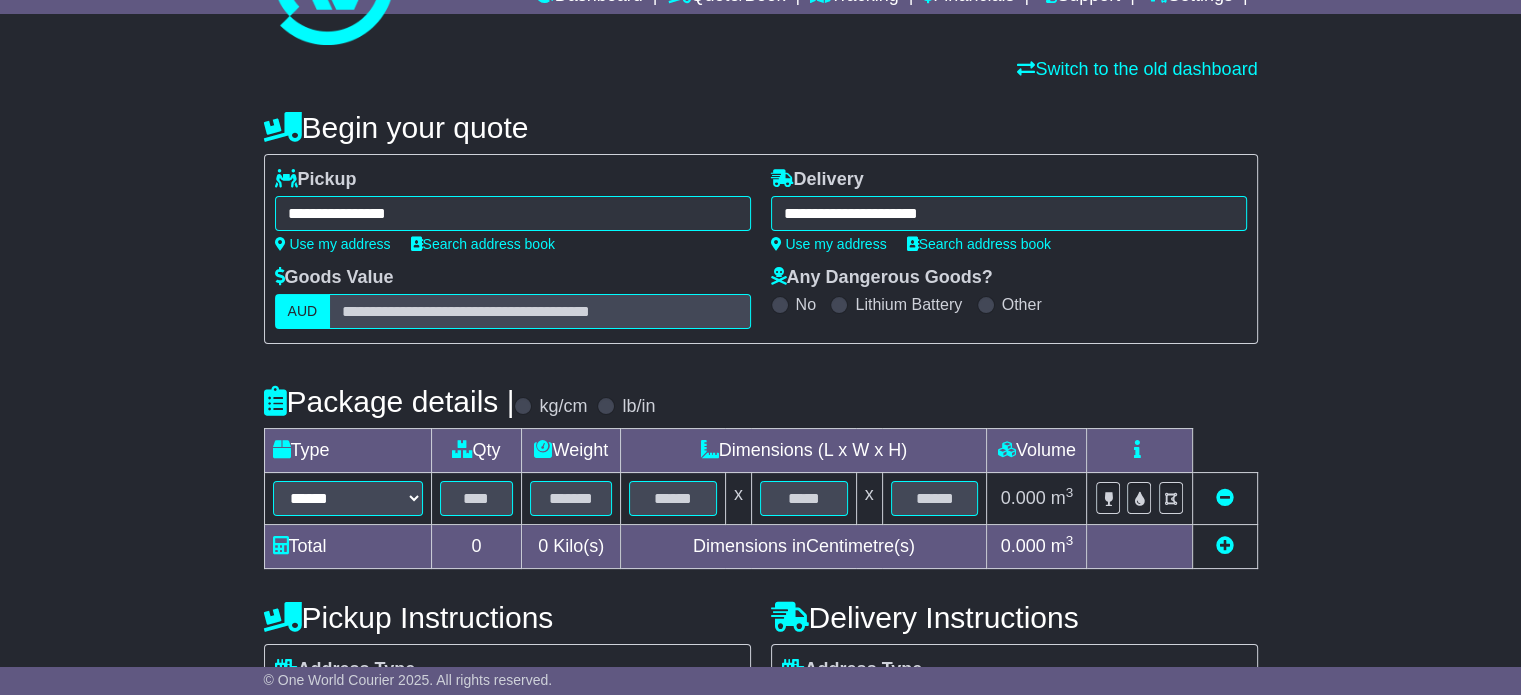 click at bounding box center [476, 499] 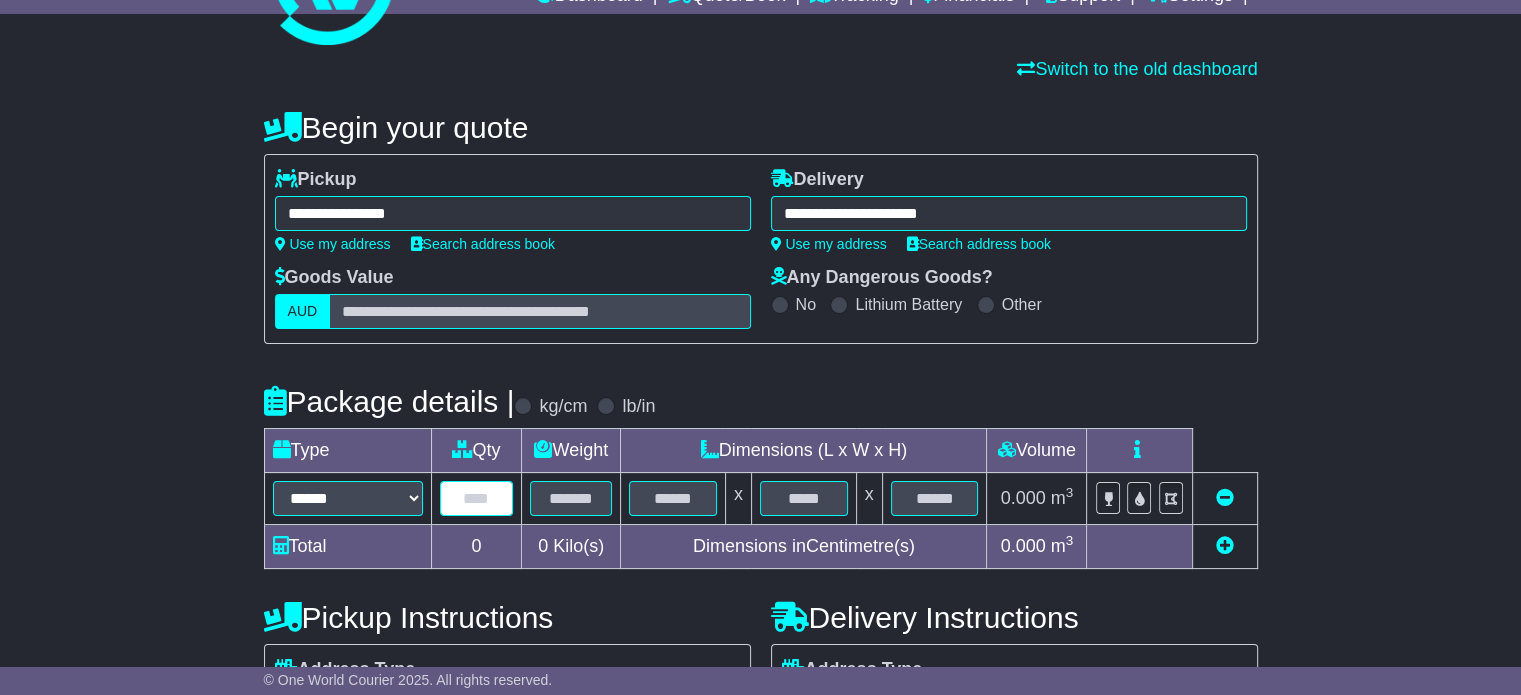 click at bounding box center (477, 498) 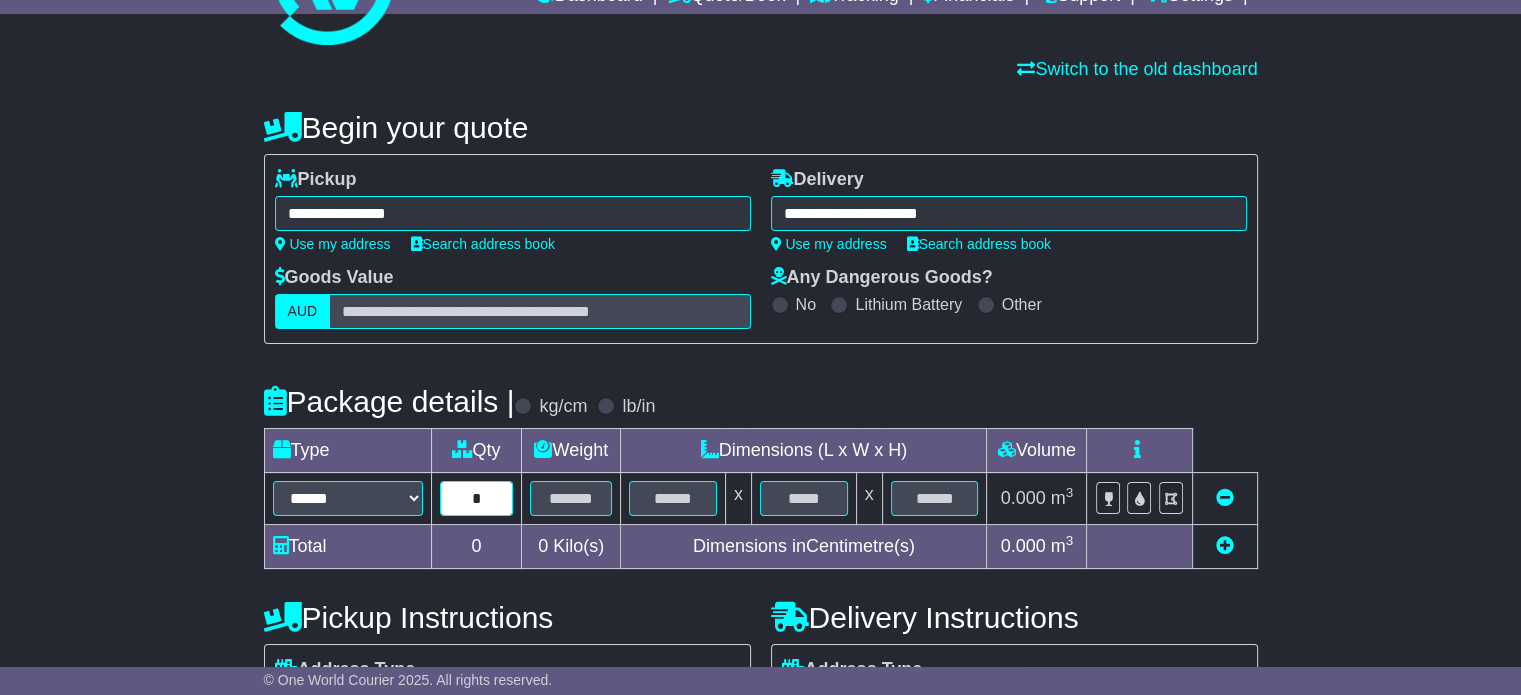 type on "*" 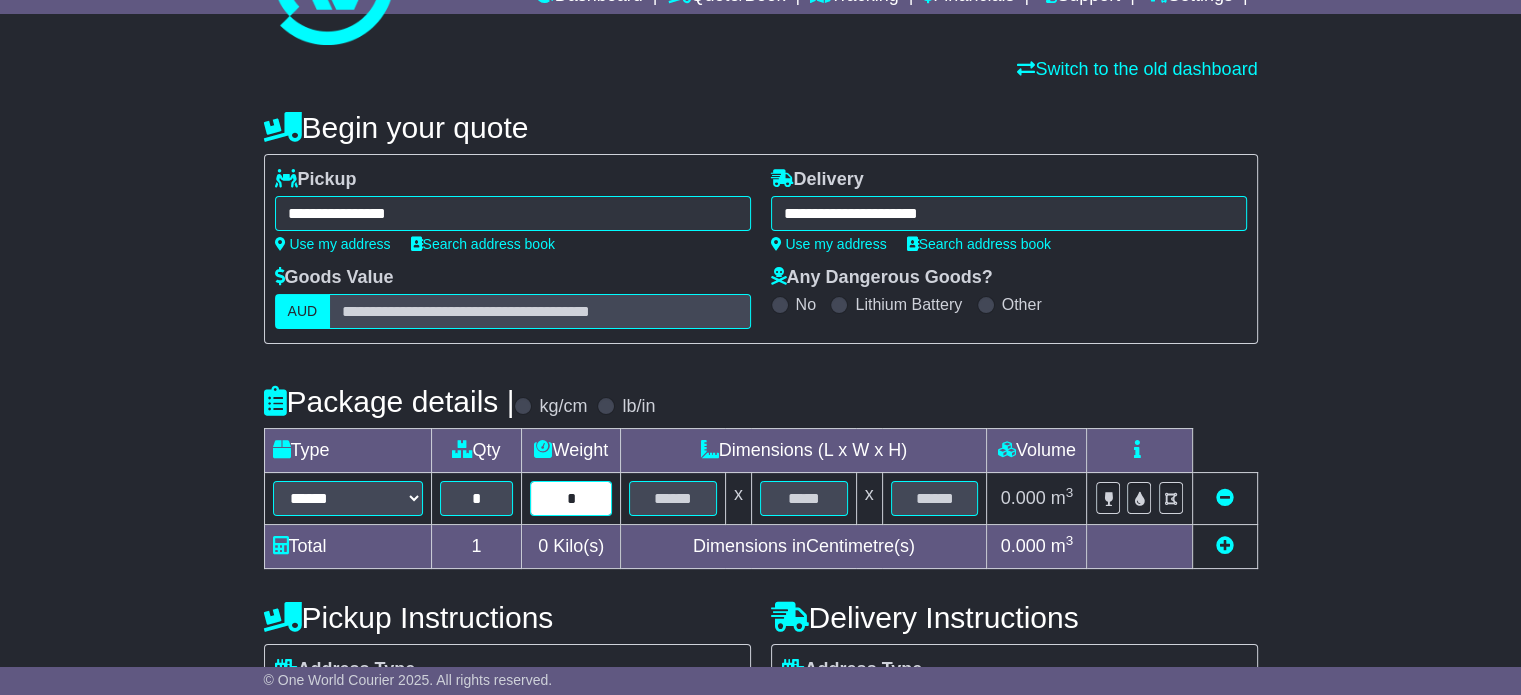 type on "*" 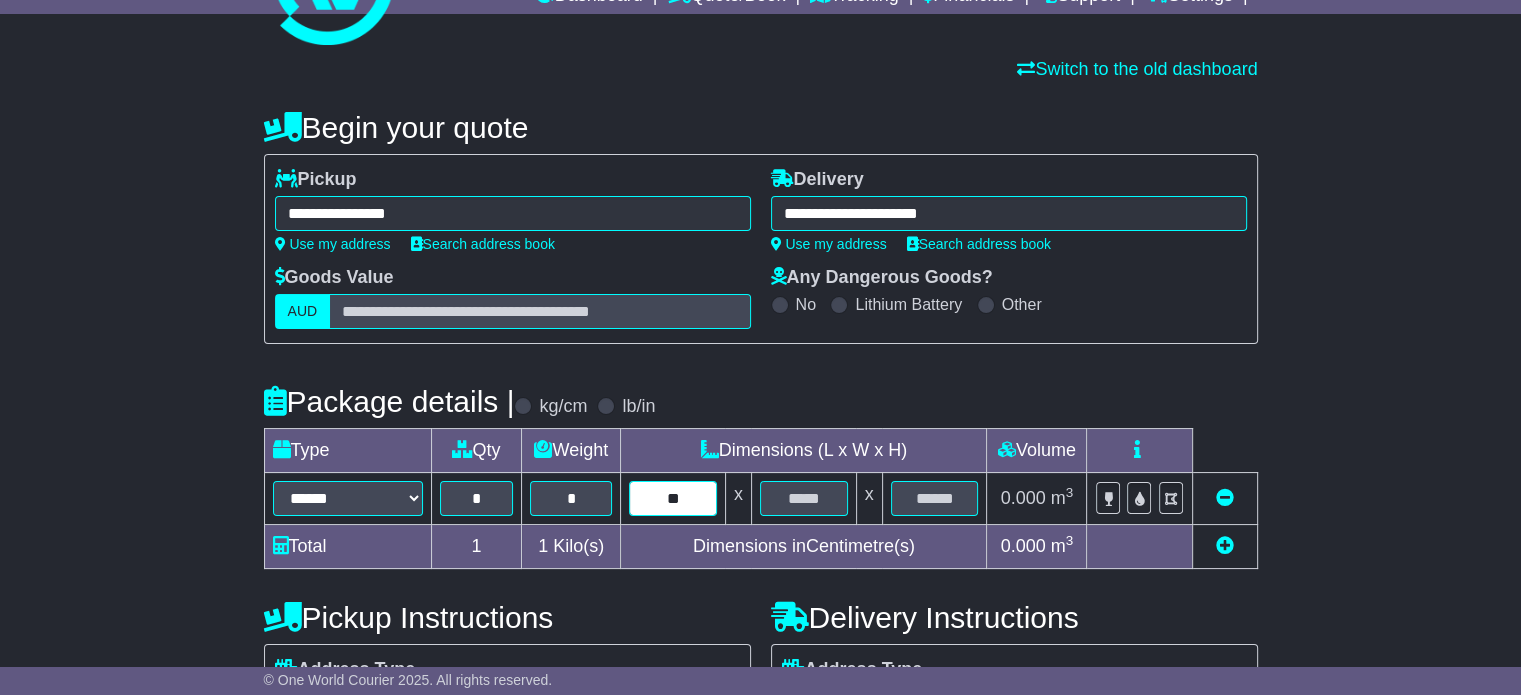 type on "**" 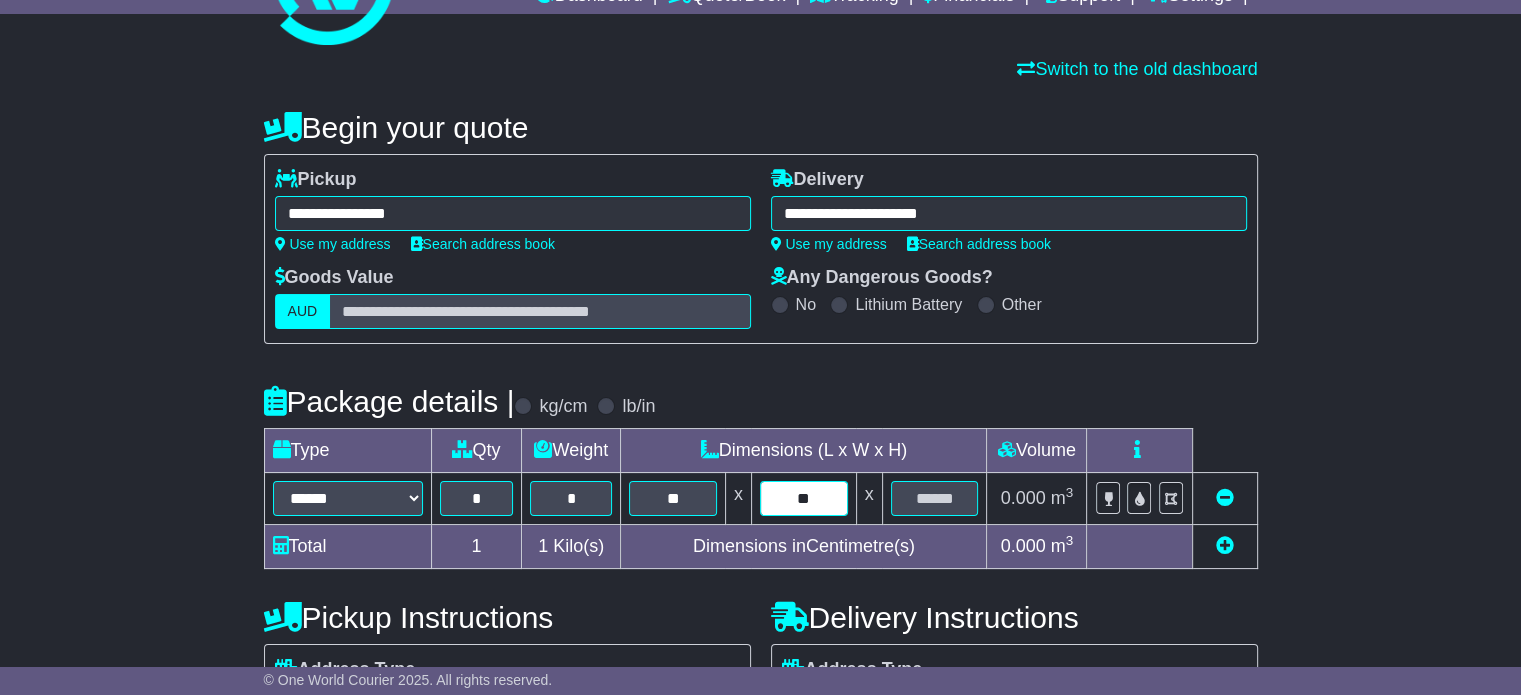 type on "**" 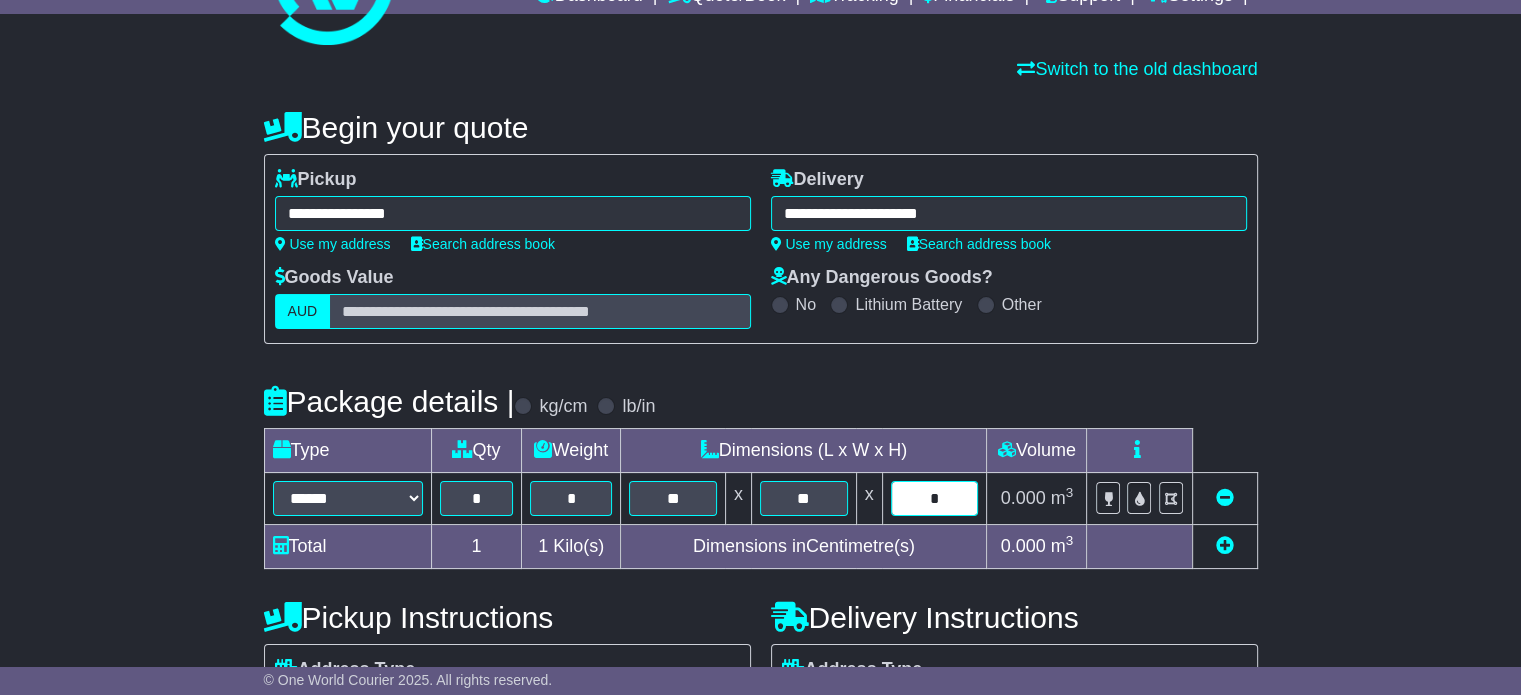type on "*" 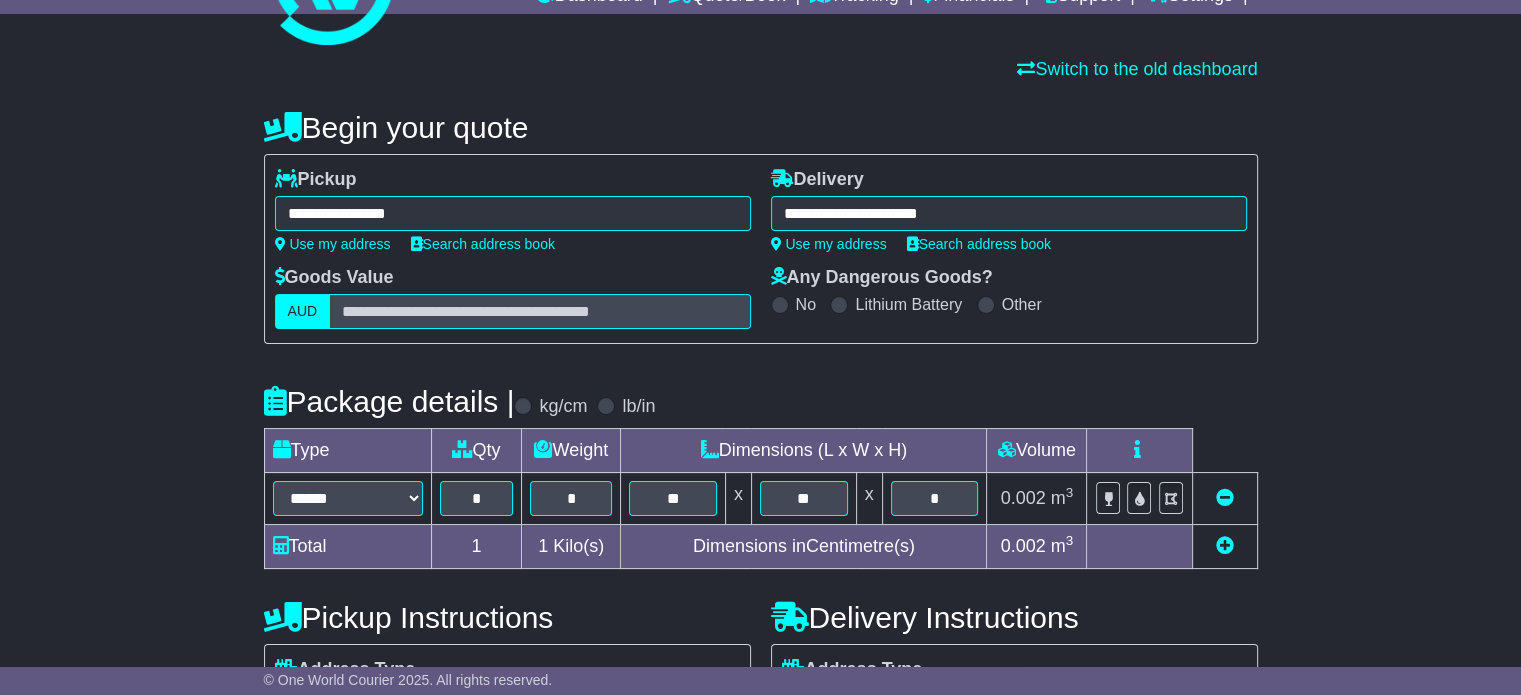 scroll, scrollTop: 364, scrollLeft: 0, axis: vertical 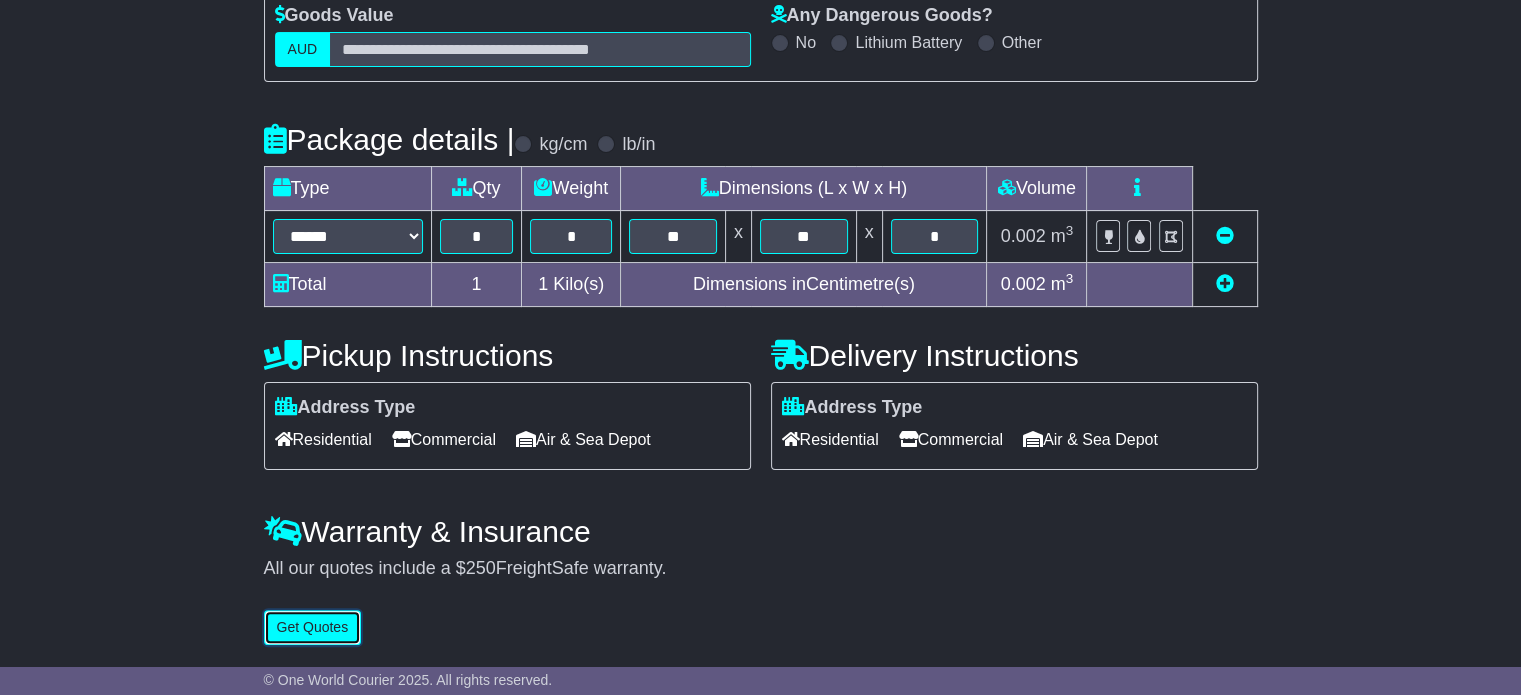 type 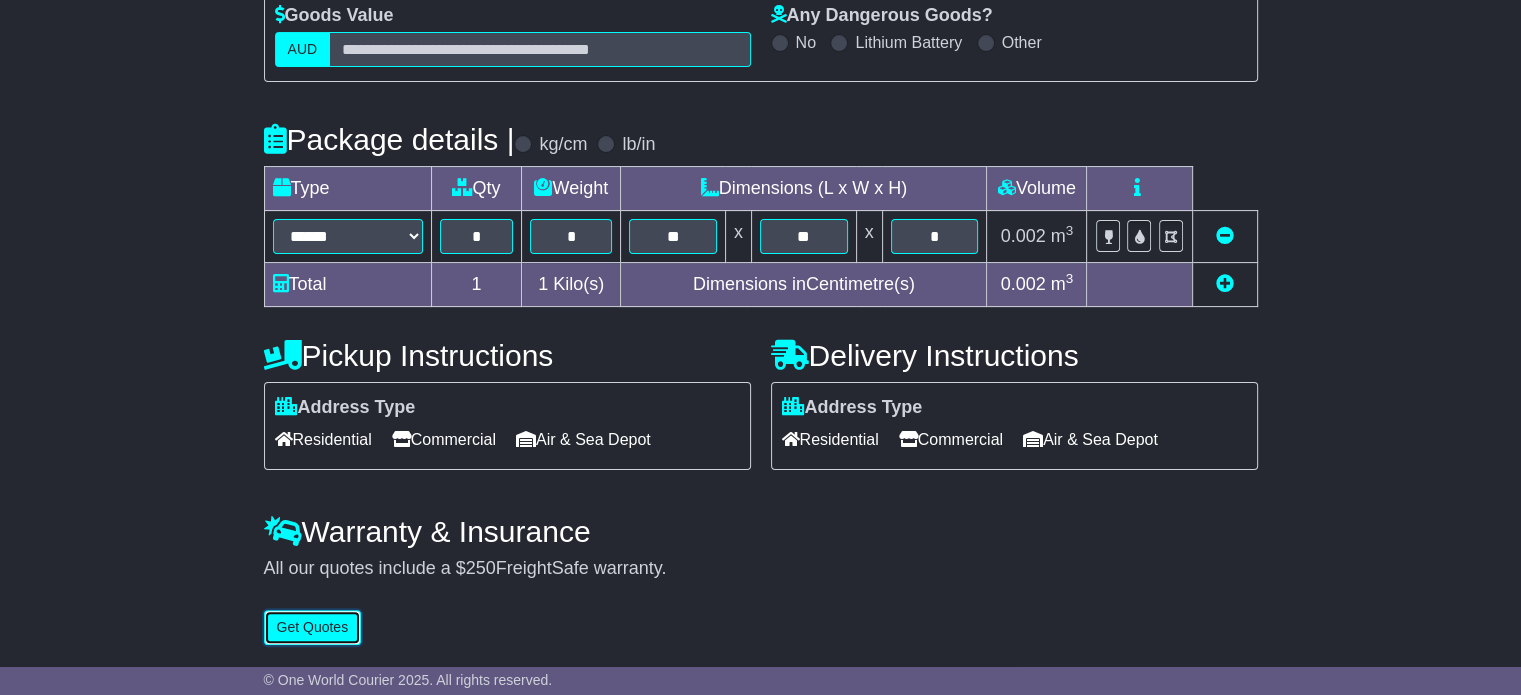 click on "Get Quotes" at bounding box center (313, 627) 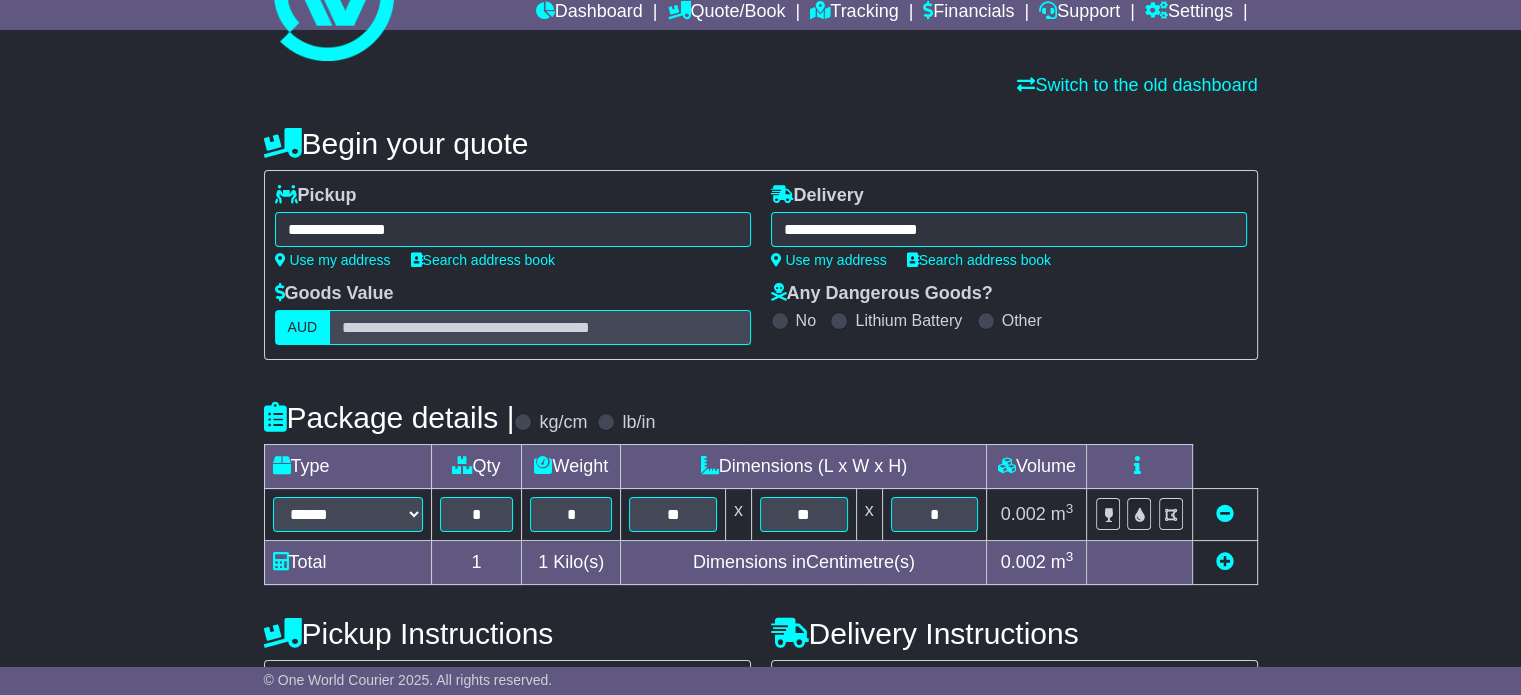 scroll, scrollTop: 379, scrollLeft: 0, axis: vertical 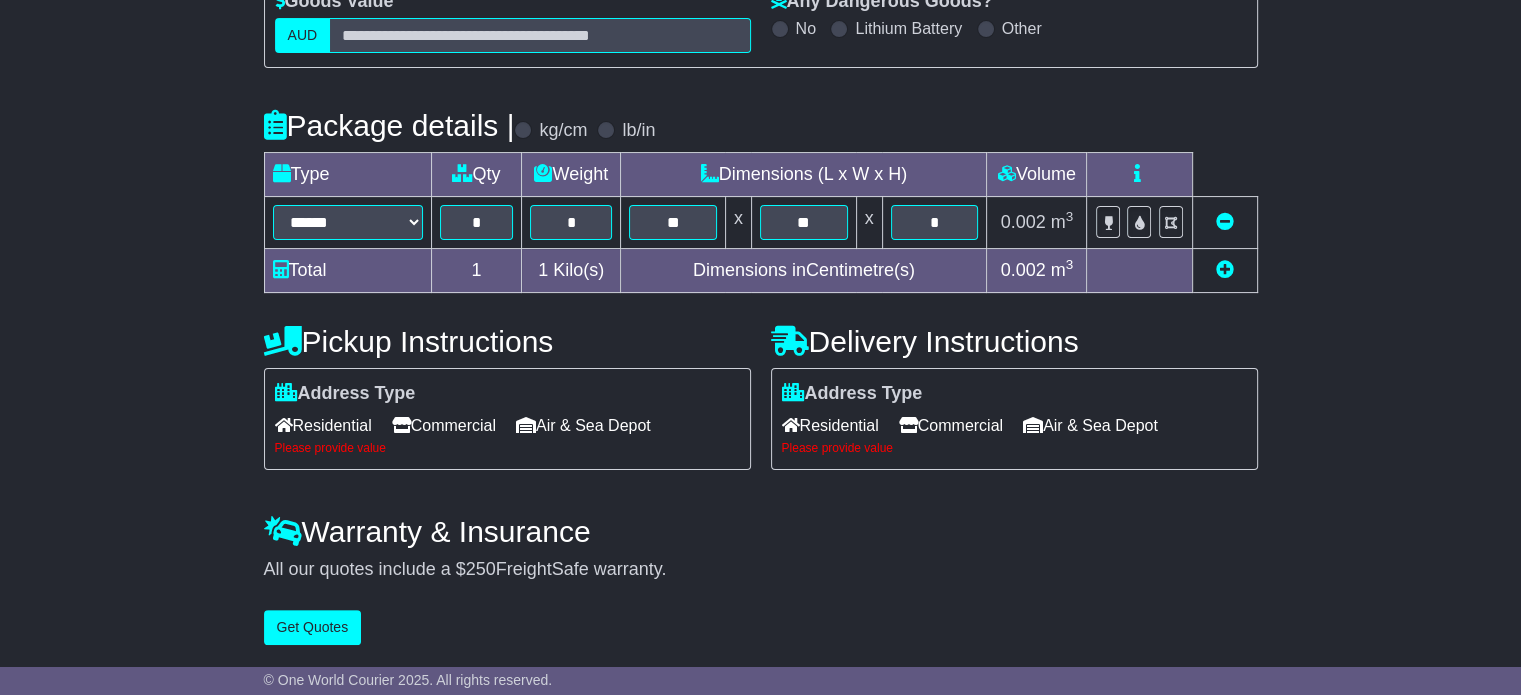 click on "Commercial" at bounding box center (444, 425) 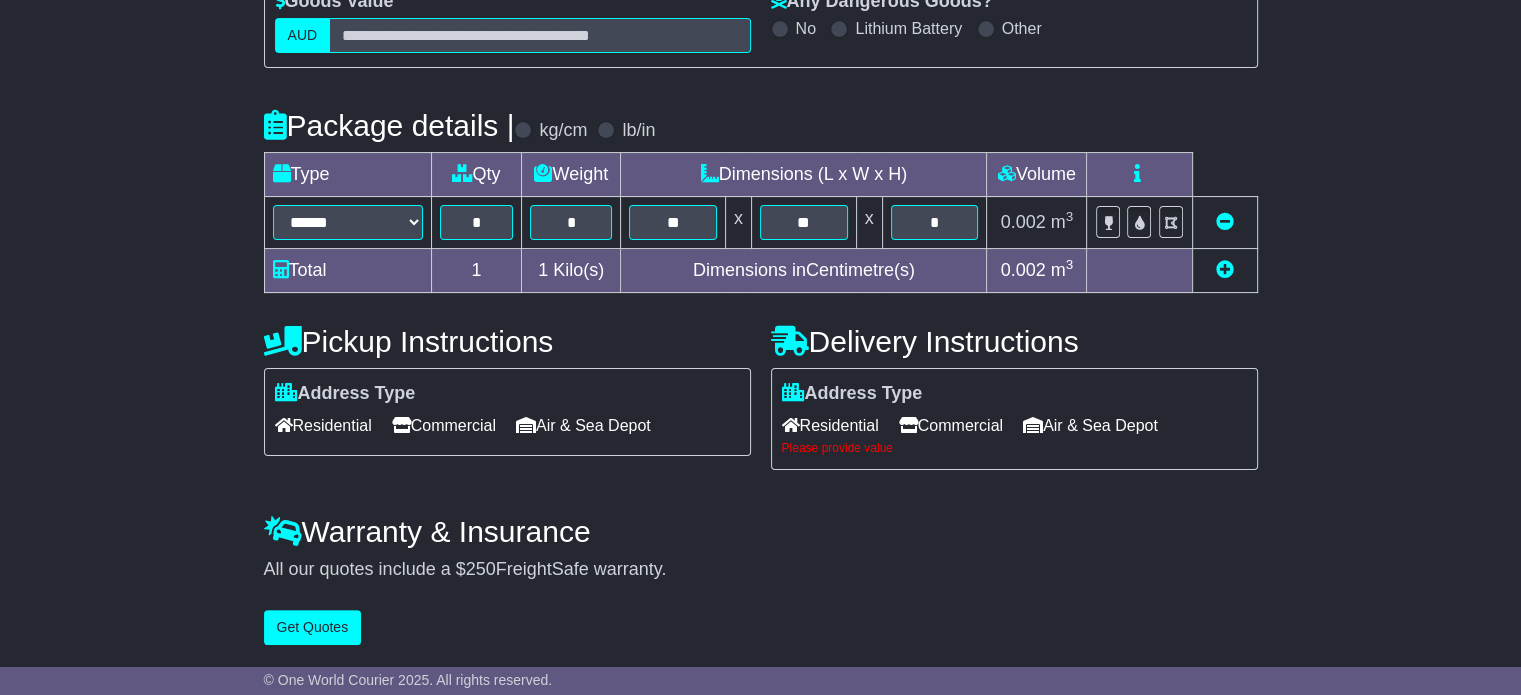 click on "Commercial" at bounding box center (951, 425) 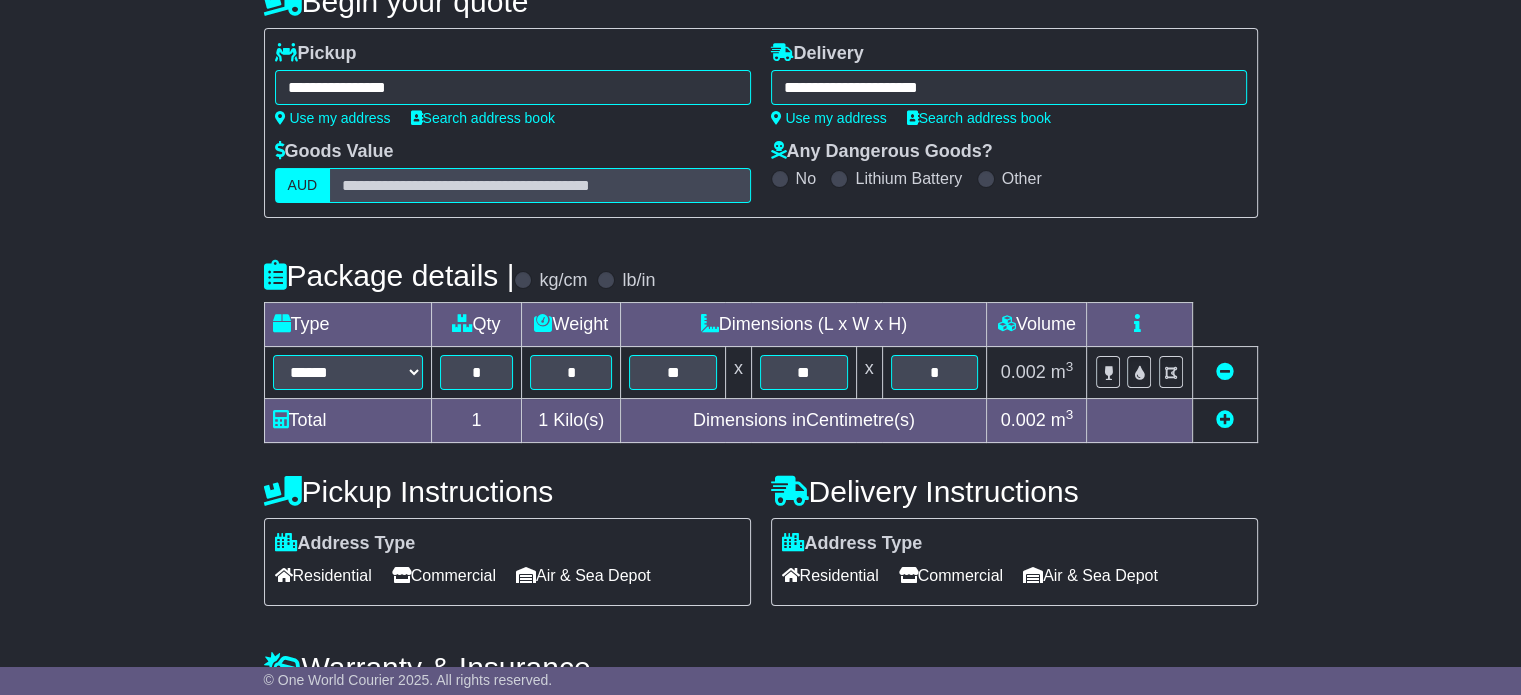 scroll, scrollTop: 366, scrollLeft: 0, axis: vertical 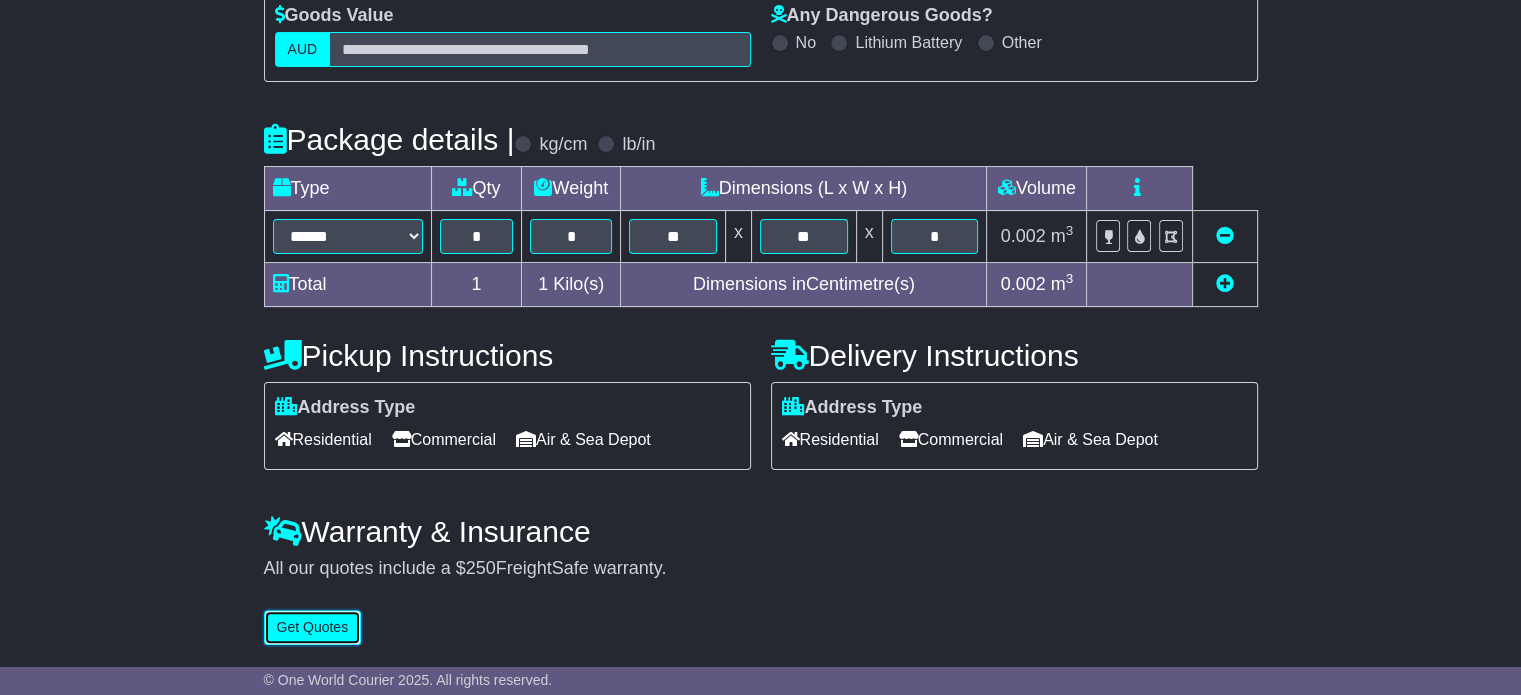 click on "Get Quotes" at bounding box center (313, 627) 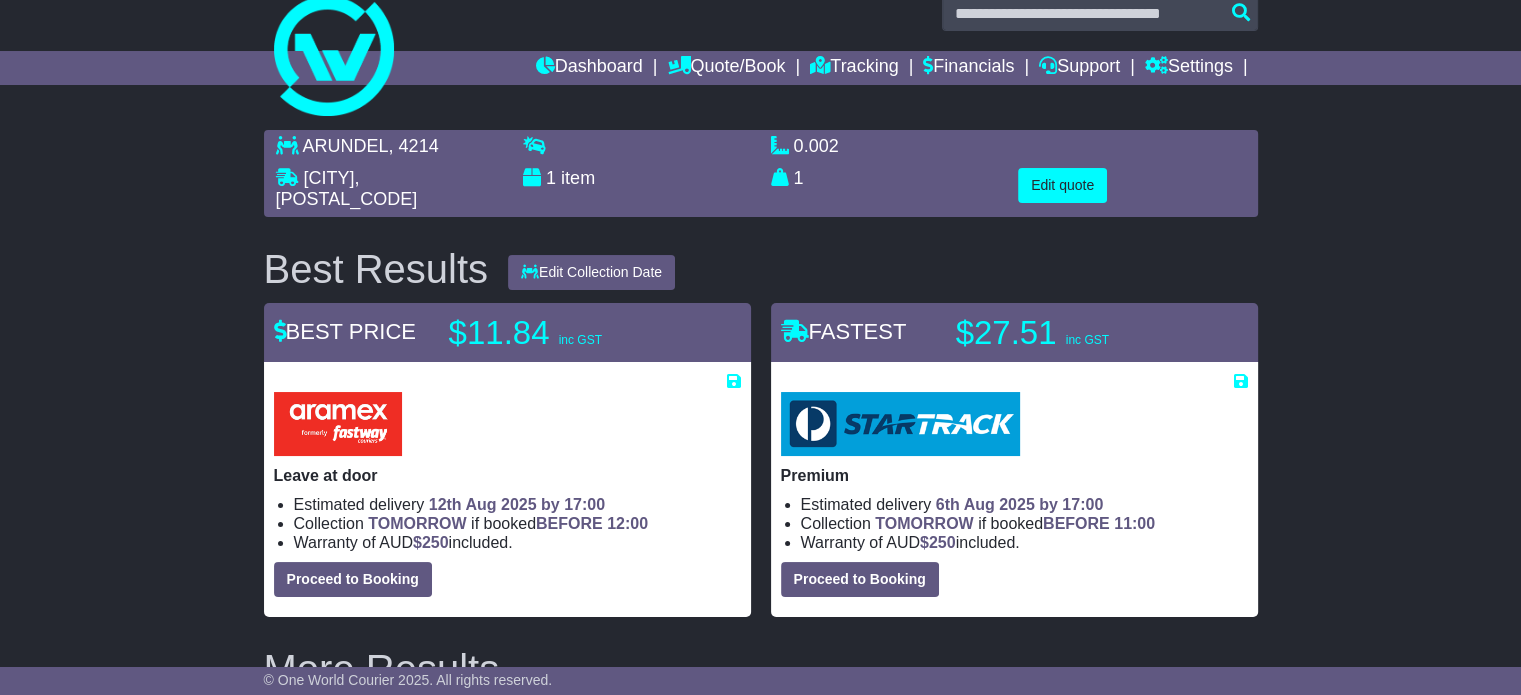 scroll, scrollTop: 0, scrollLeft: 0, axis: both 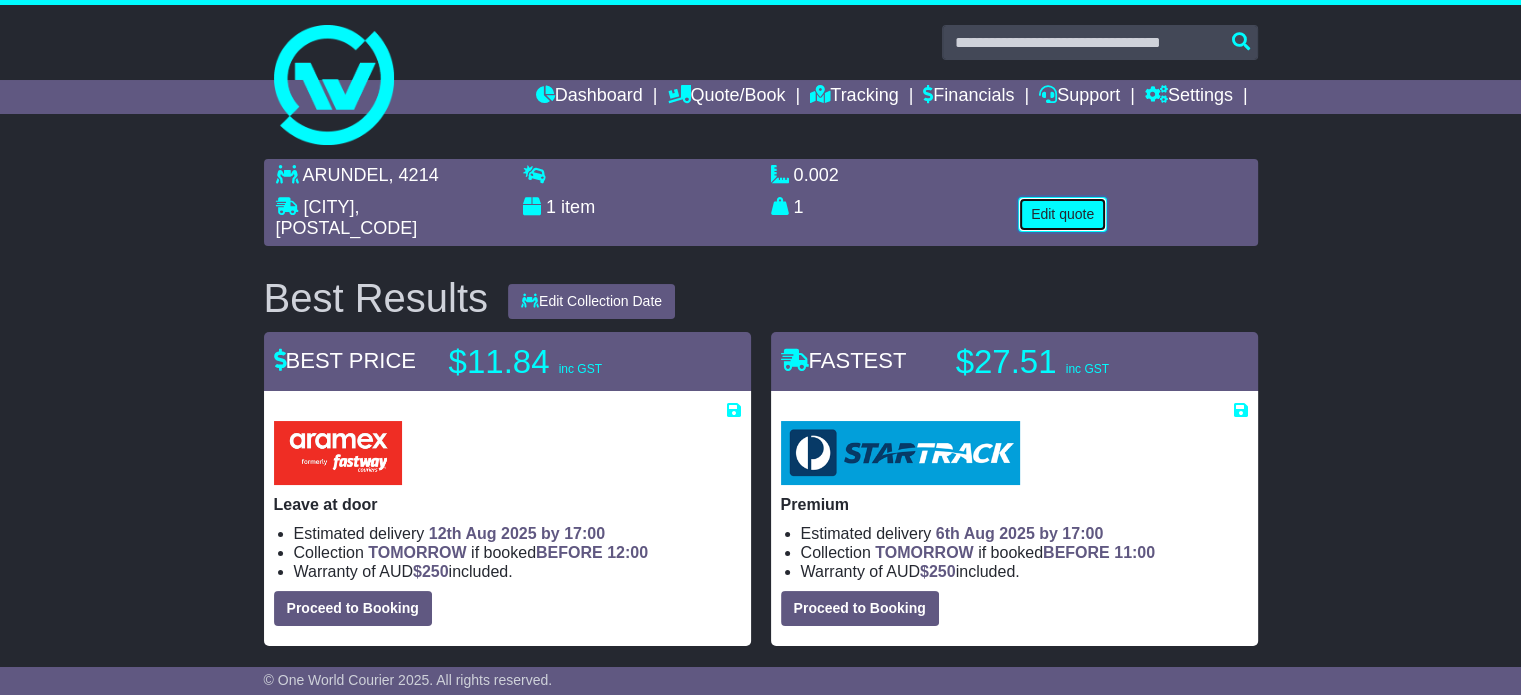 click on "Edit quote" at bounding box center [1062, 214] 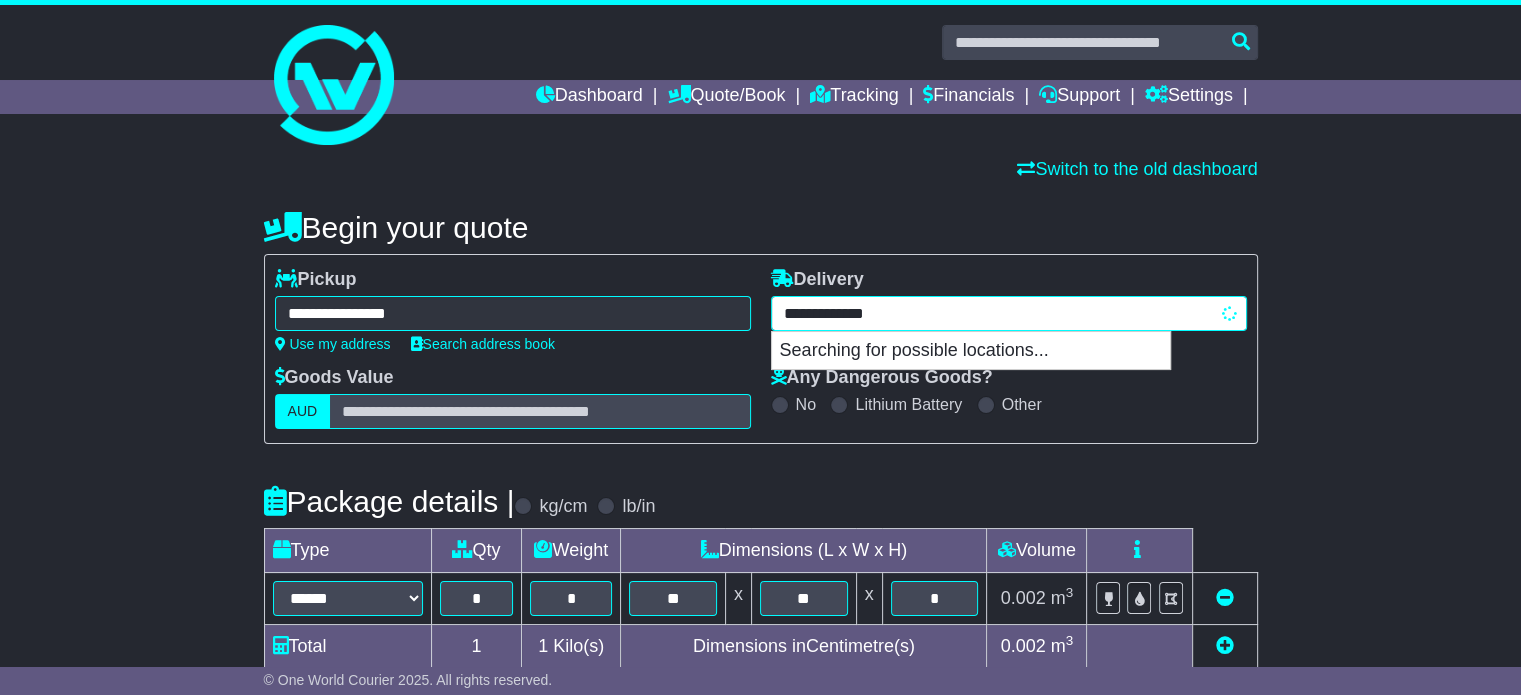 drag, startPoint x: 1015, startPoint y: 315, endPoint x: 758, endPoint y: 311, distance: 257.03113 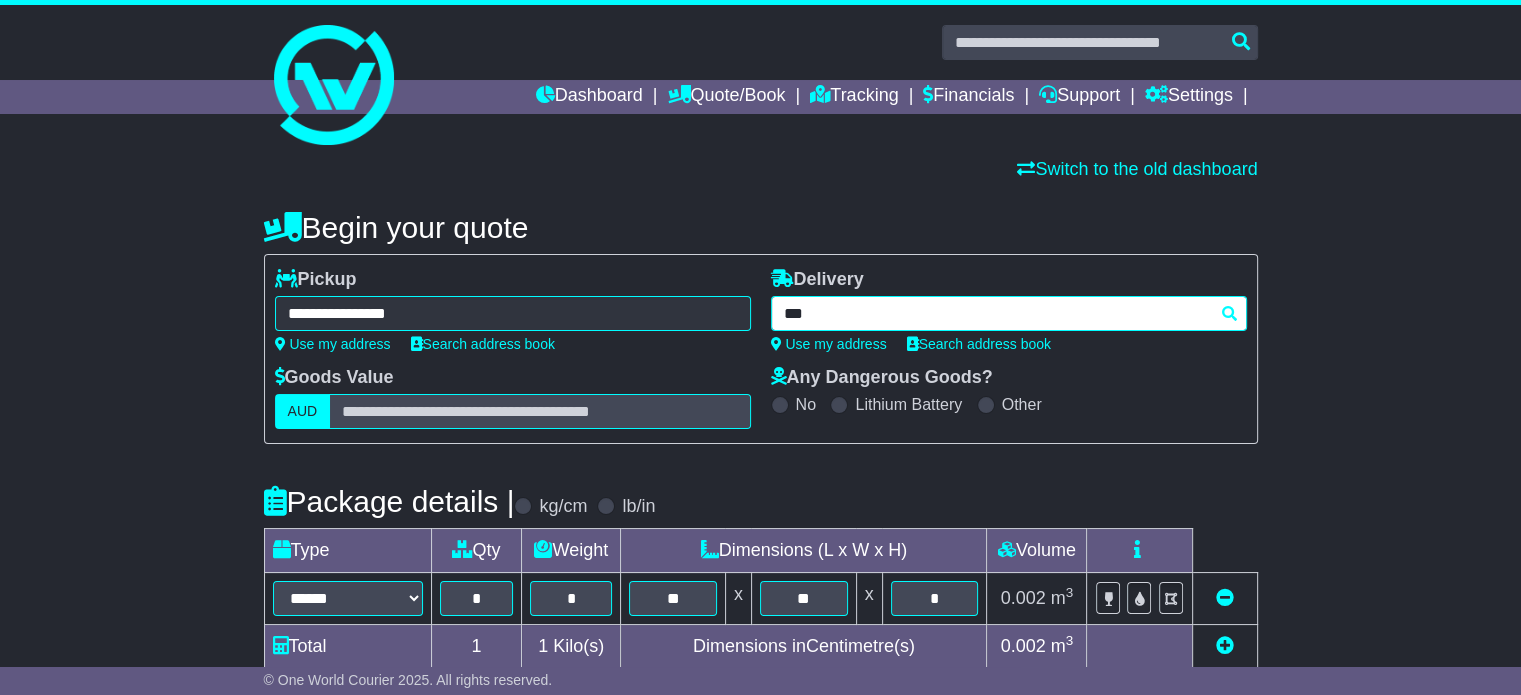 type on "****" 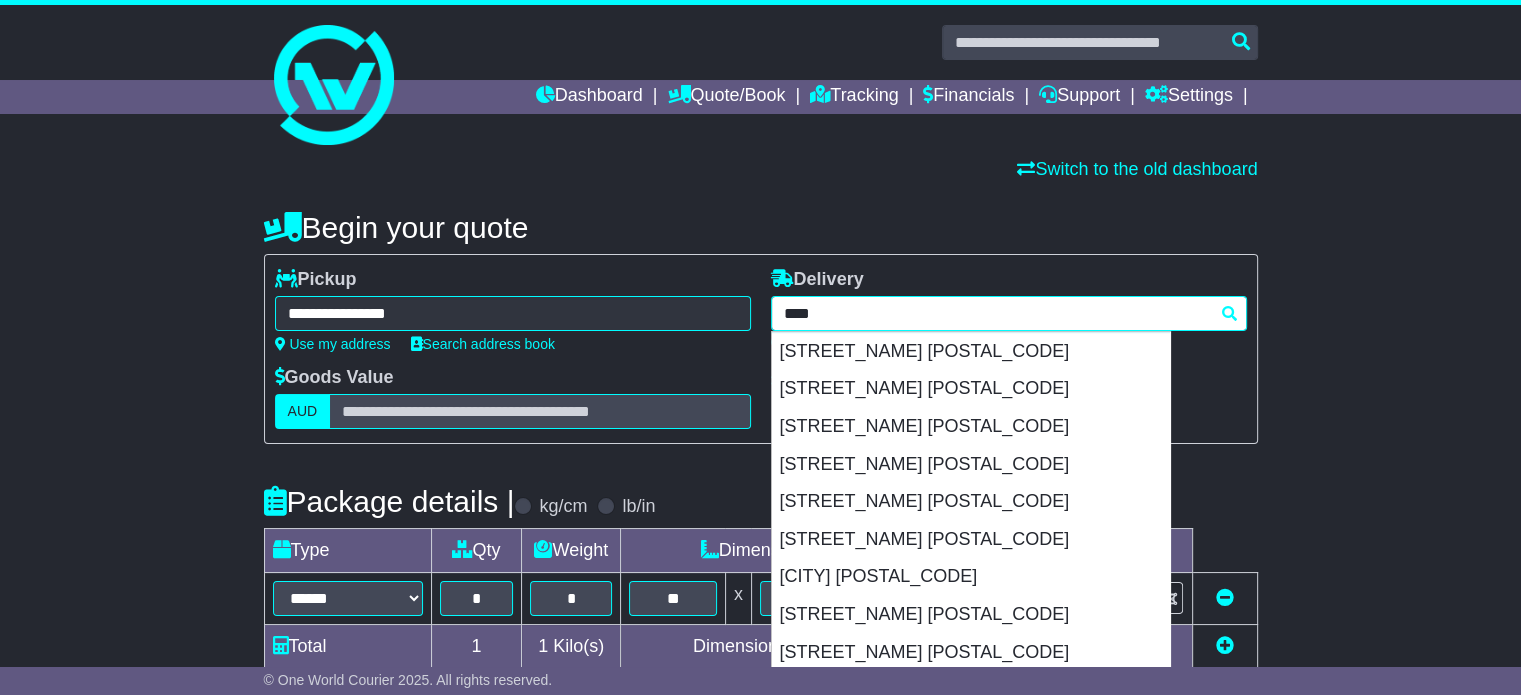 scroll, scrollTop: 1500, scrollLeft: 0, axis: vertical 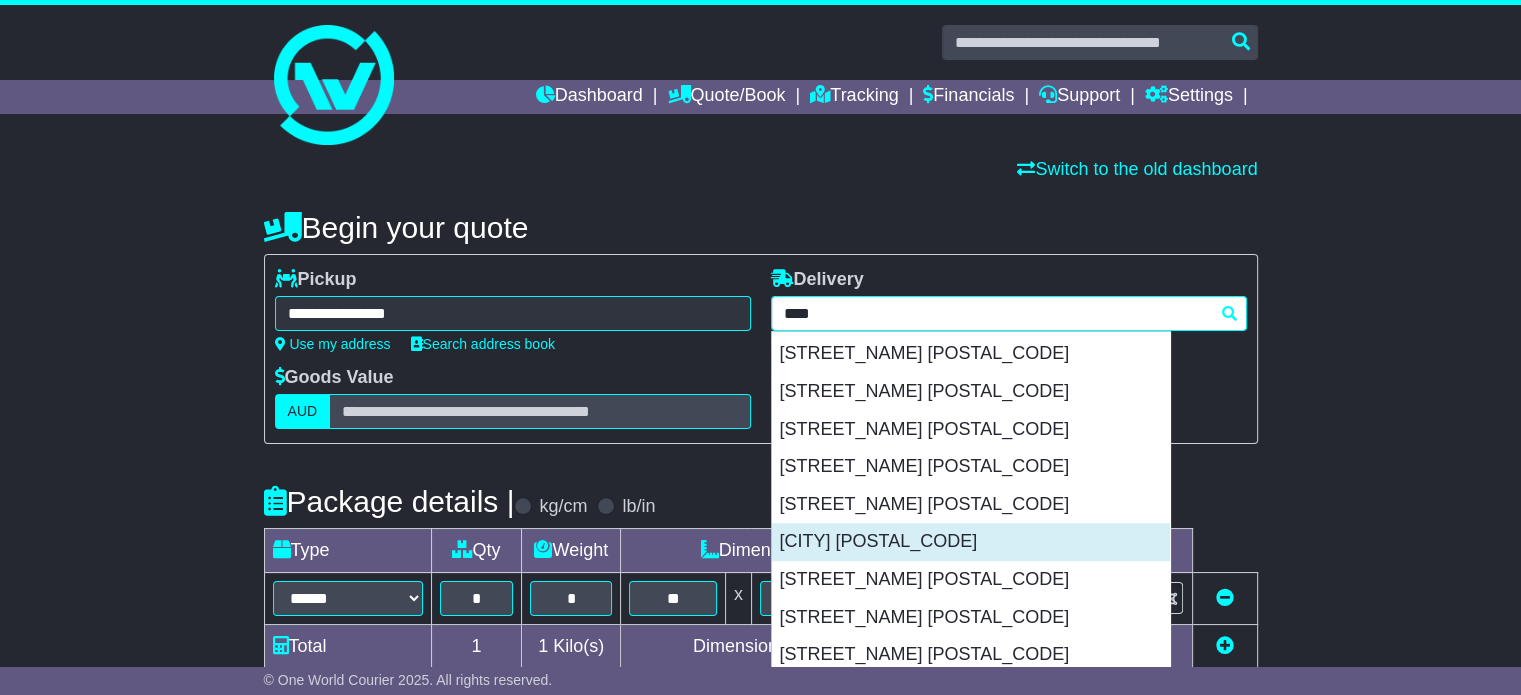 click on "[CITY] [POSTAL_CODE]" at bounding box center [971, 542] 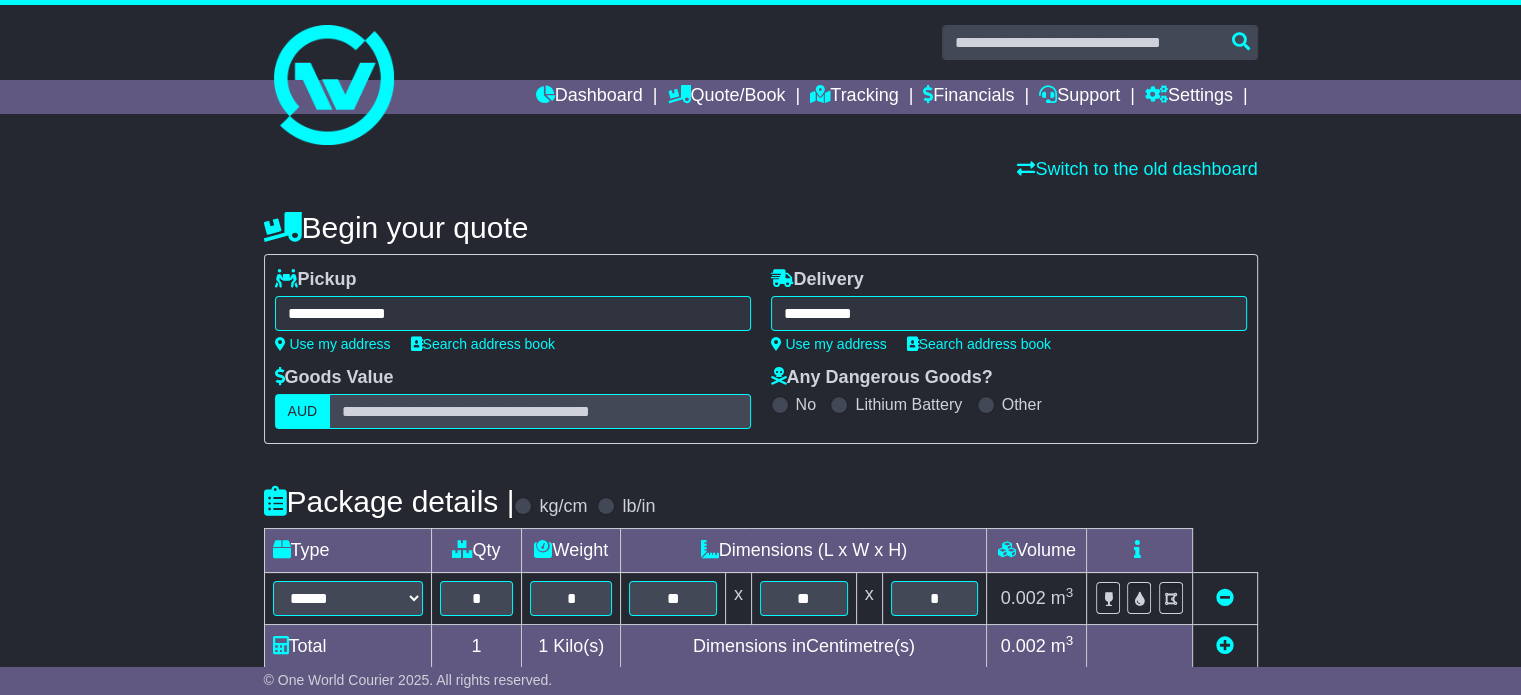 type on "**********" 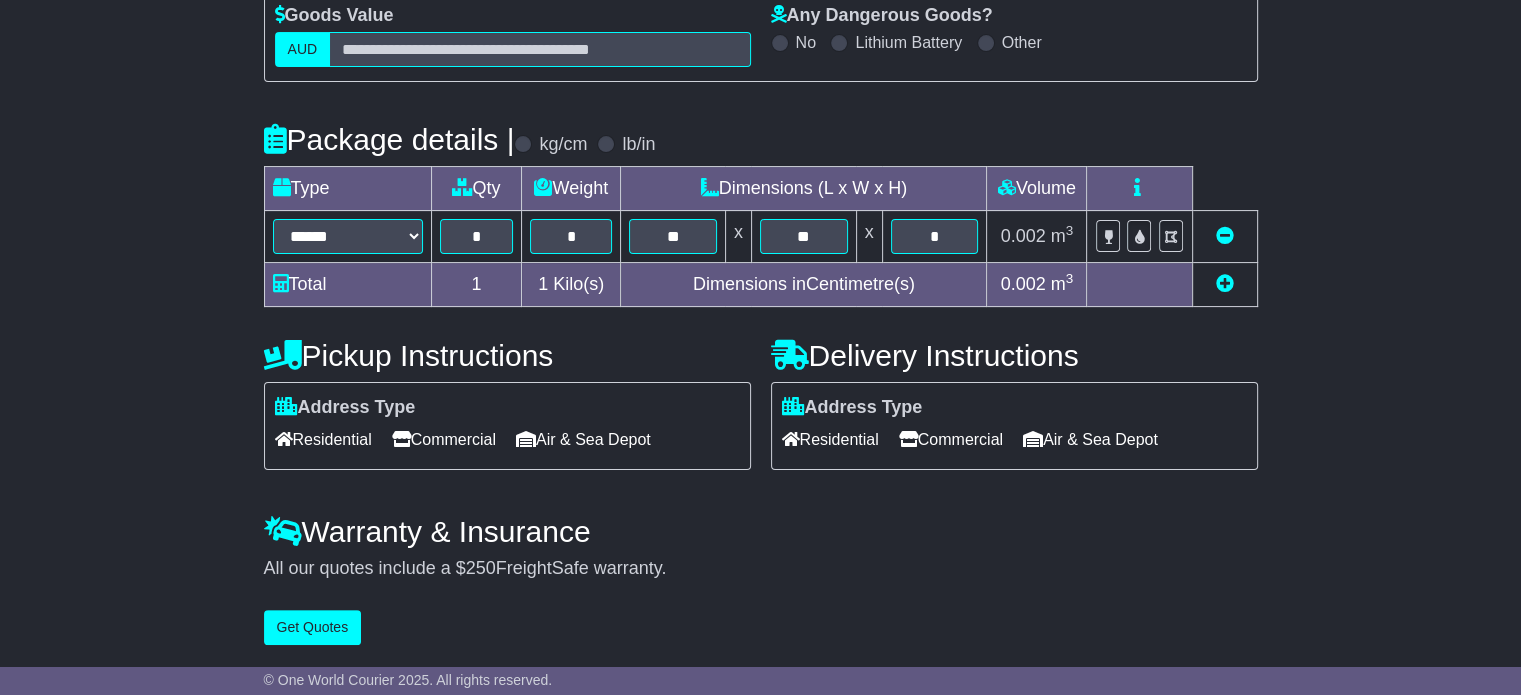scroll, scrollTop: 366, scrollLeft: 0, axis: vertical 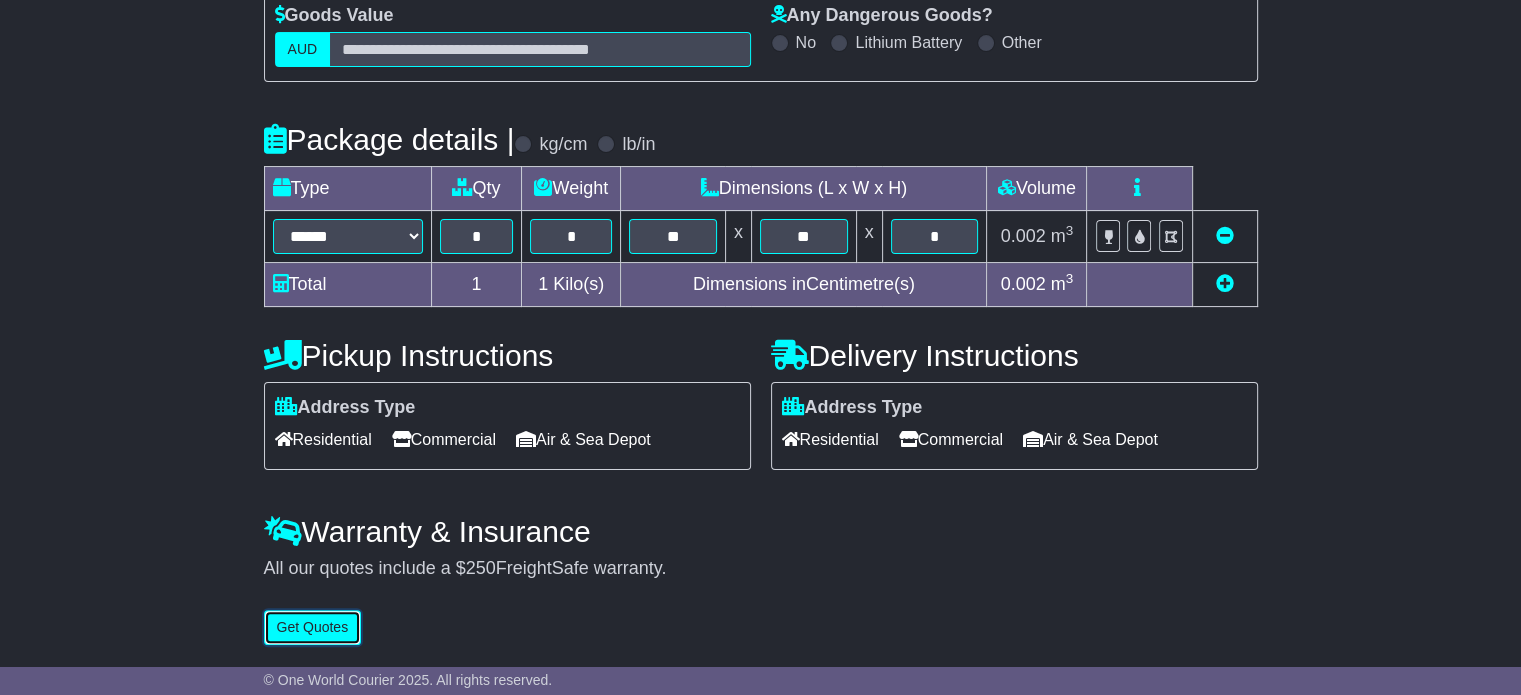 click on "Get Quotes" at bounding box center (313, 627) 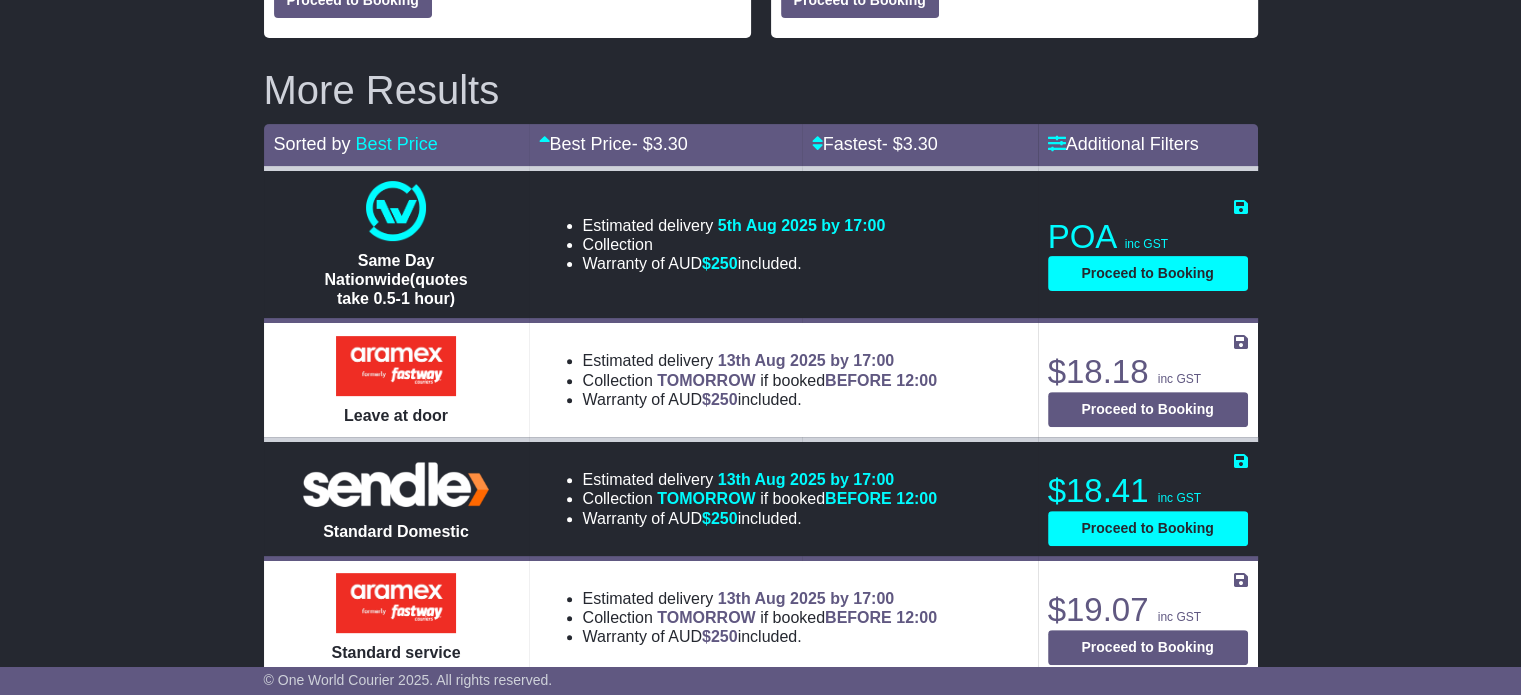 scroll, scrollTop: 1100, scrollLeft: 0, axis: vertical 